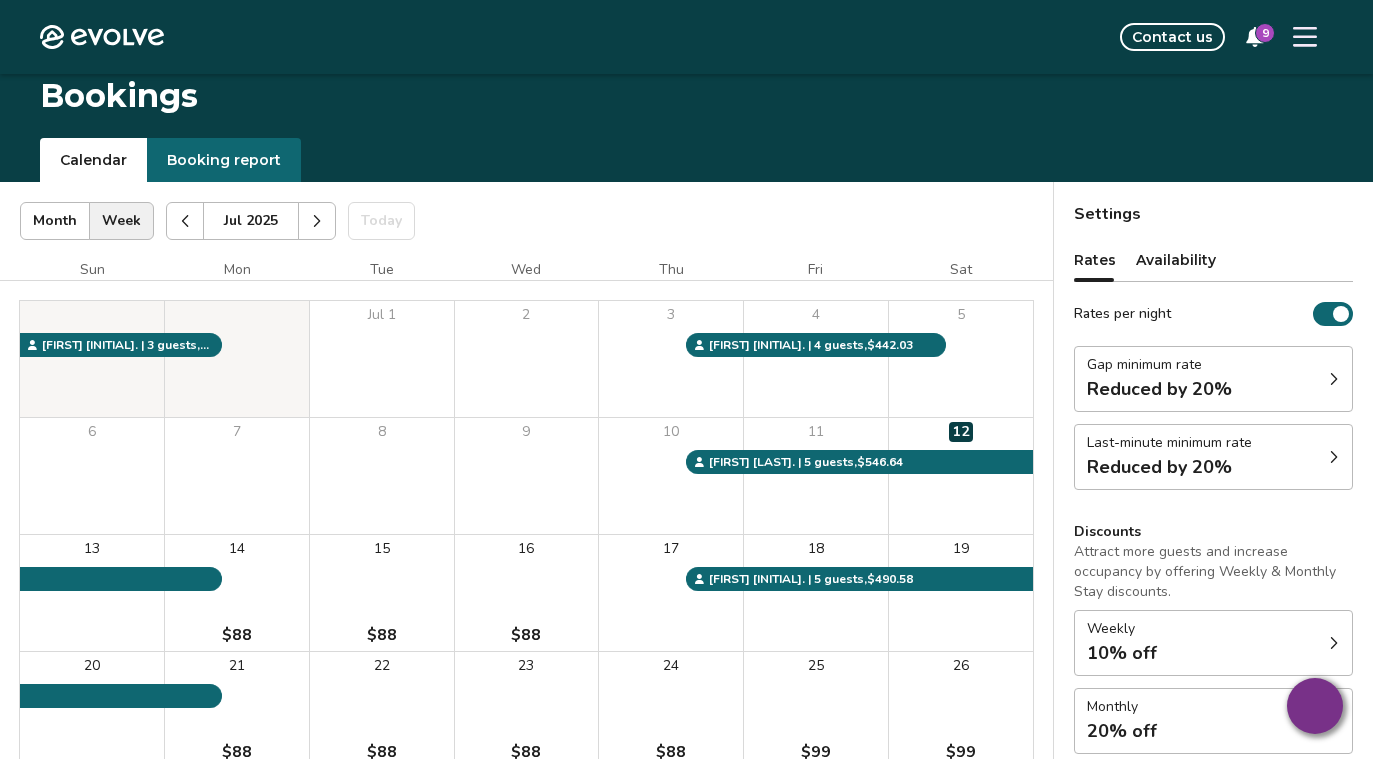 scroll, scrollTop: 34, scrollLeft: 0, axis: vertical 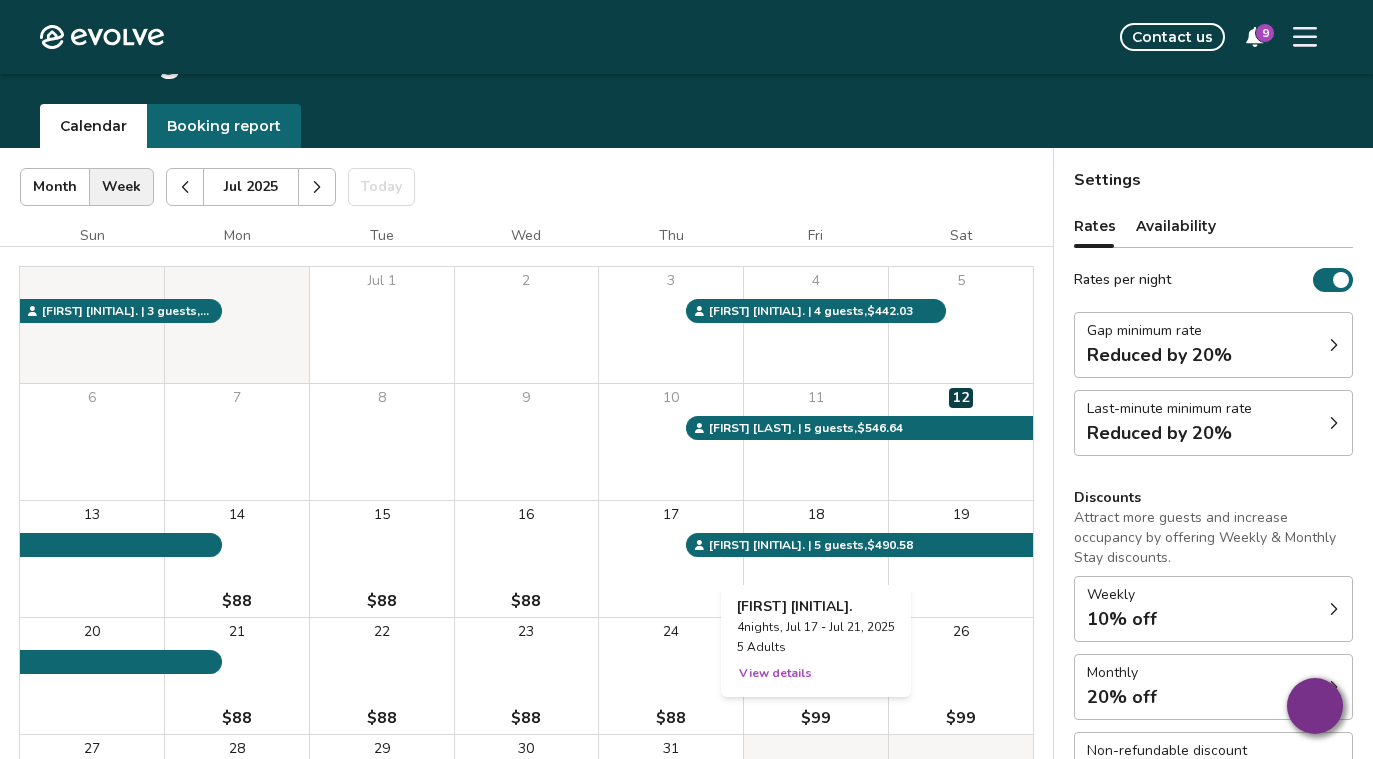 click on "18" at bounding box center [816, 559] 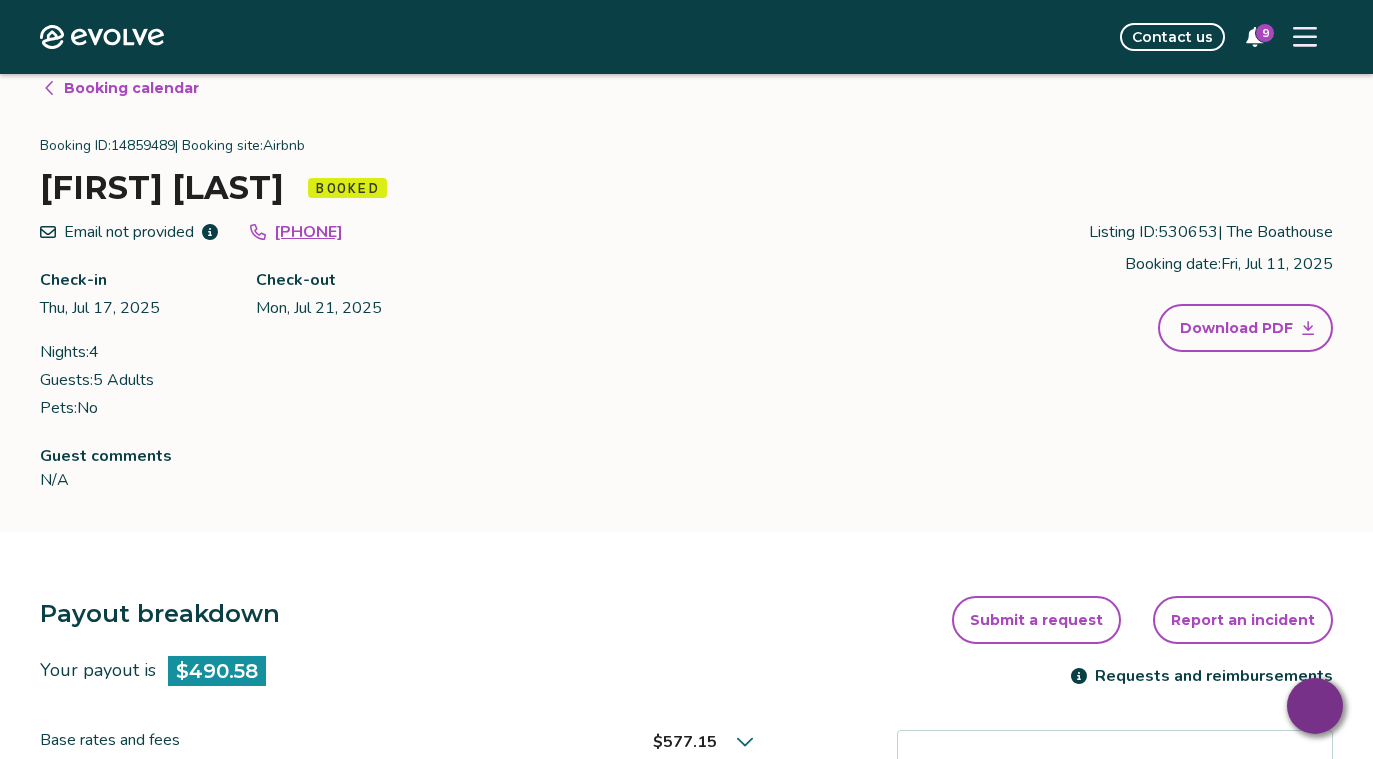 scroll, scrollTop: 0, scrollLeft: 0, axis: both 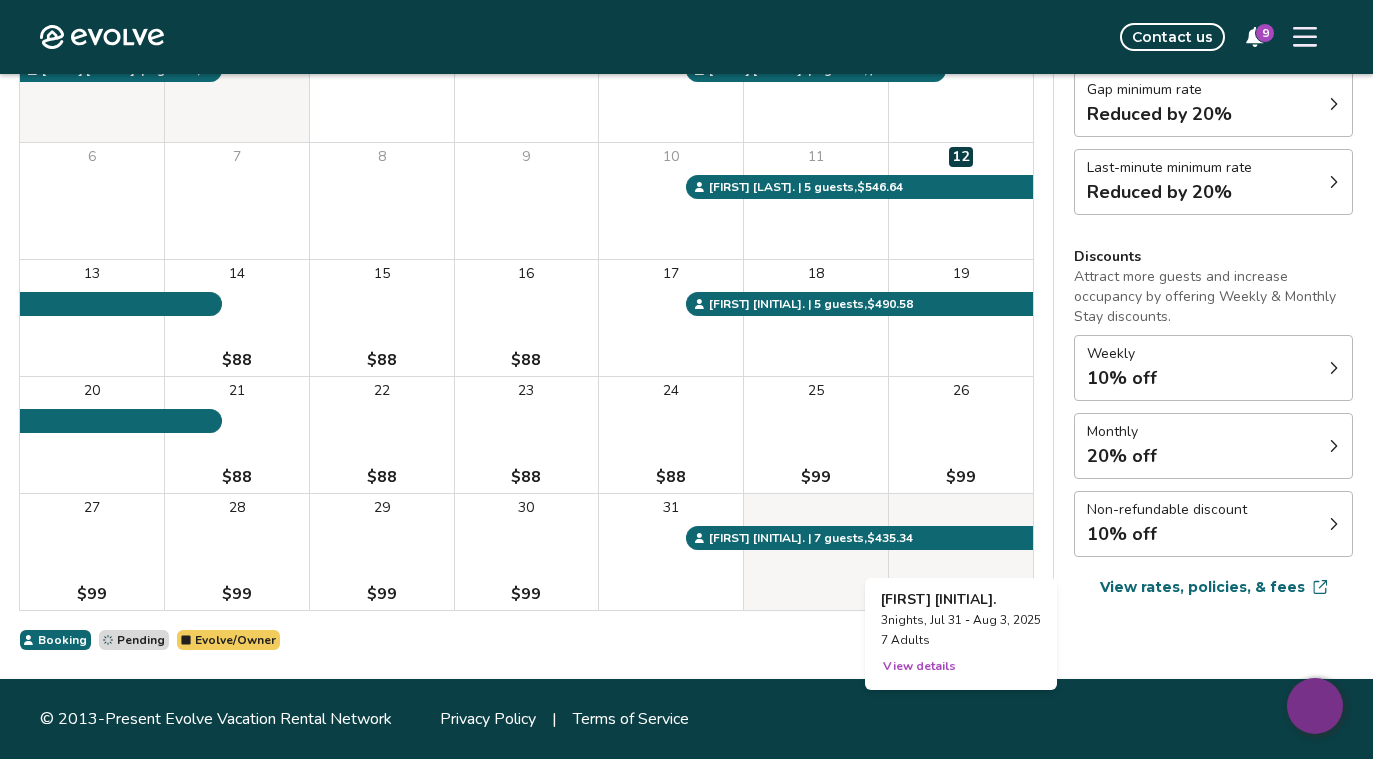 click at bounding box center [961, 552] 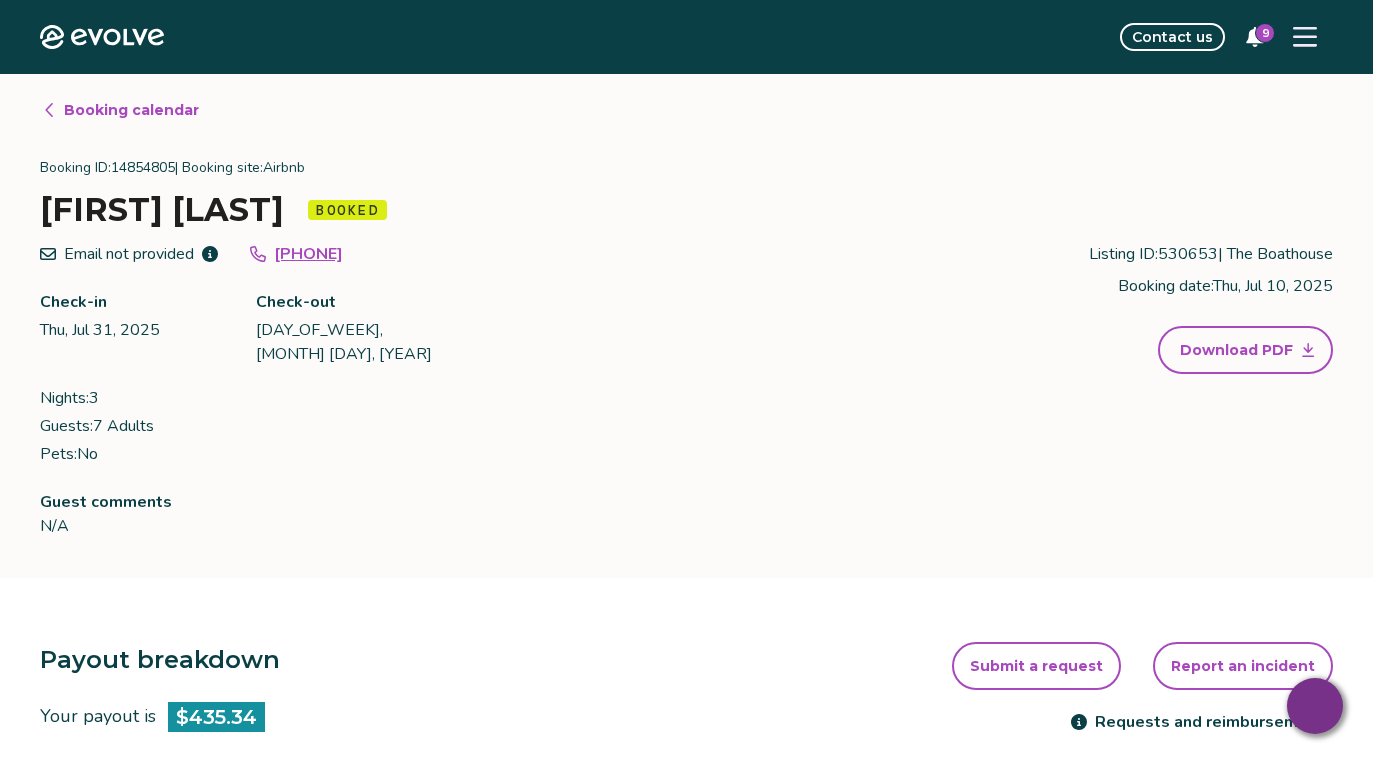 scroll, scrollTop: 275, scrollLeft: 0, axis: vertical 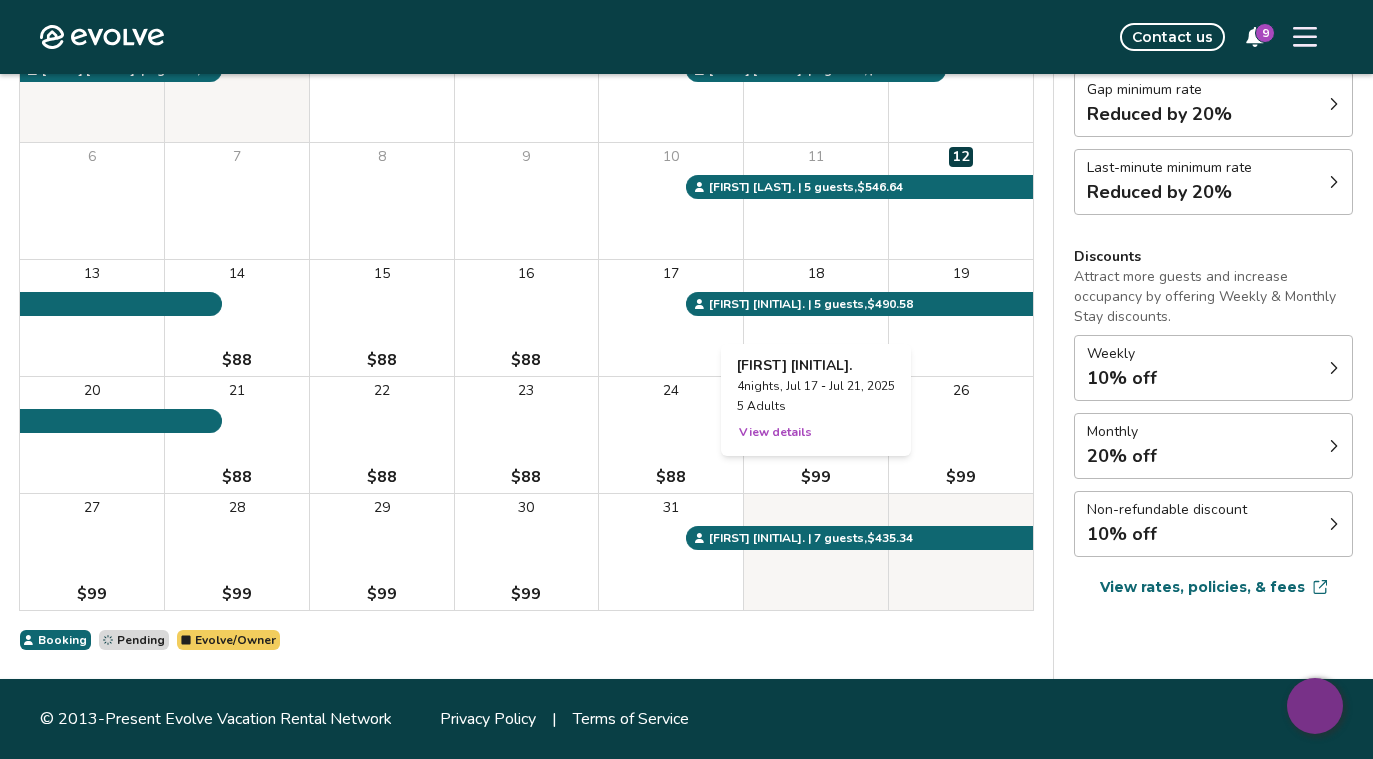 click on "18" at bounding box center (816, 318) 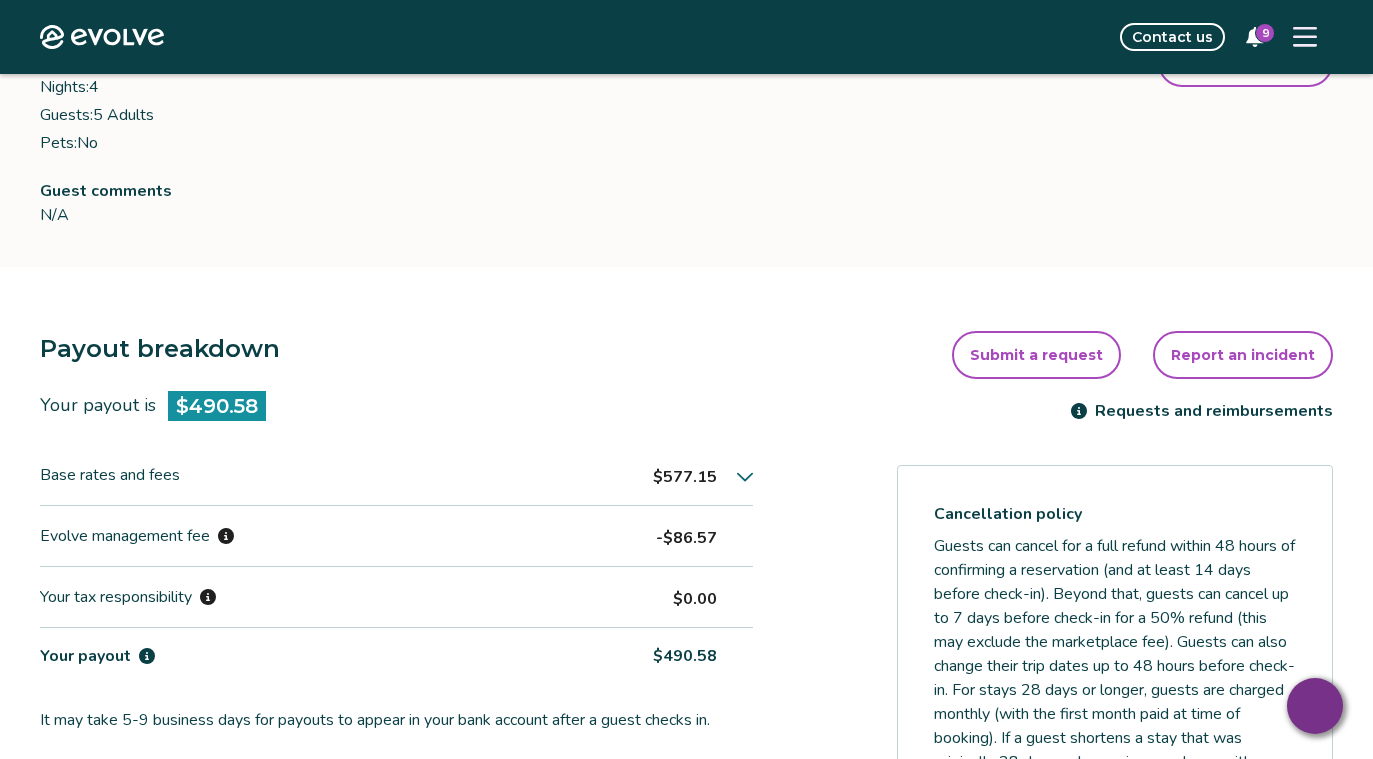 scroll, scrollTop: 248, scrollLeft: 0, axis: vertical 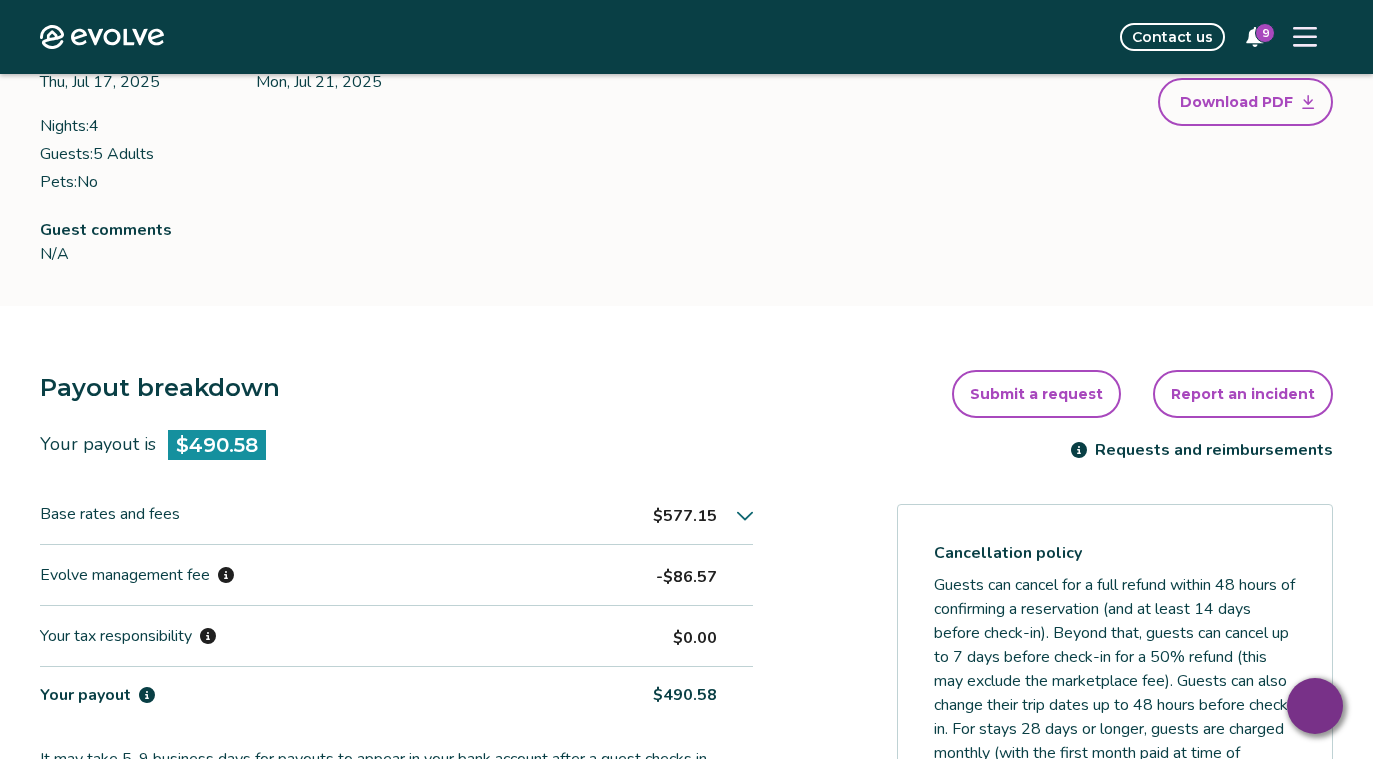 click 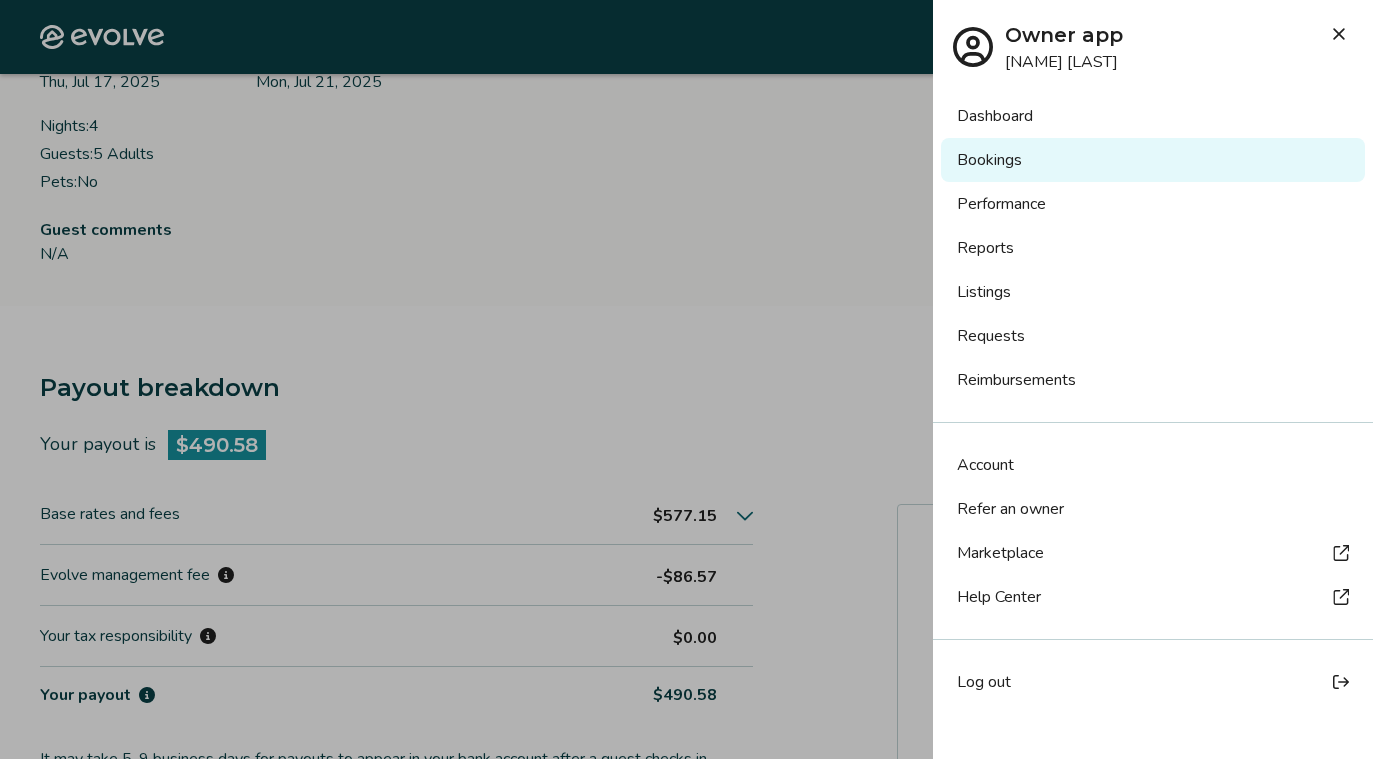 click on "Bookings" at bounding box center [1153, 160] 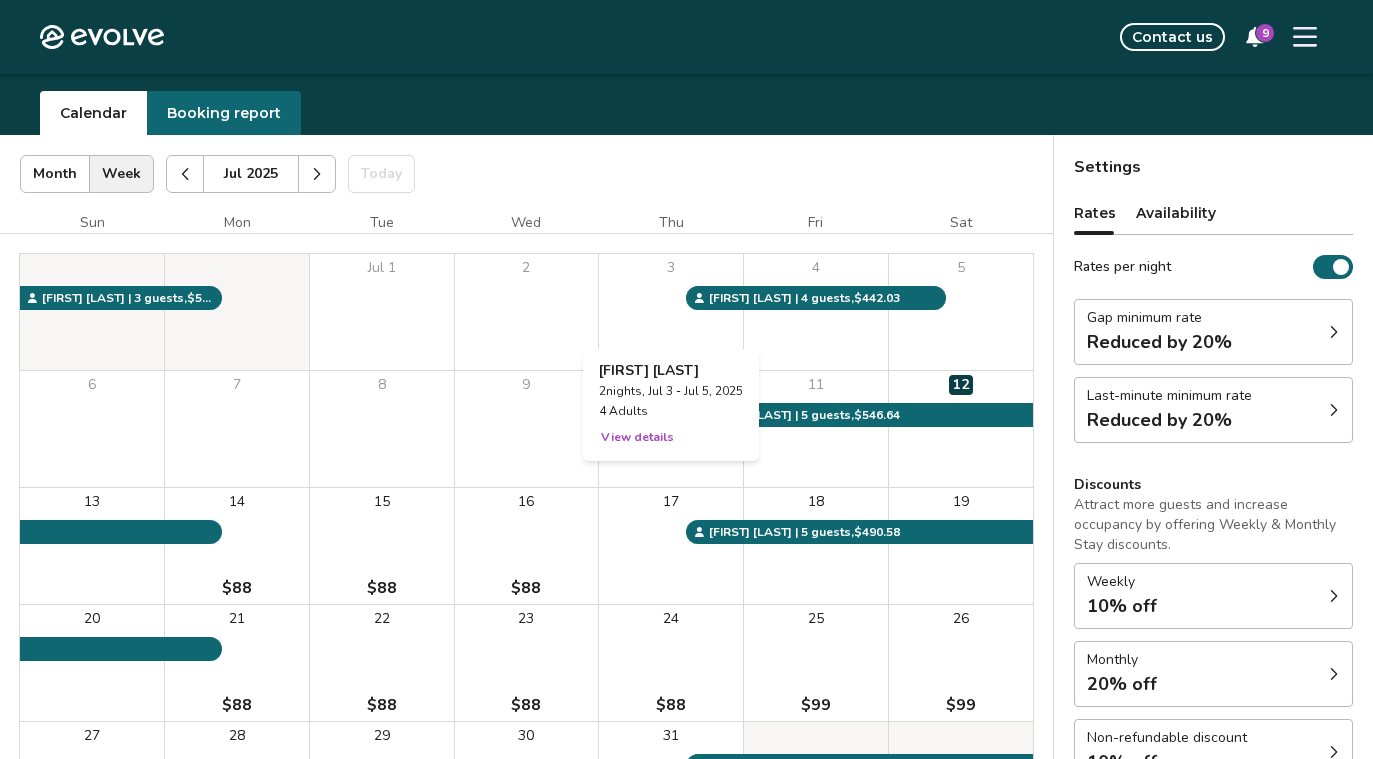 scroll, scrollTop: 0, scrollLeft: 0, axis: both 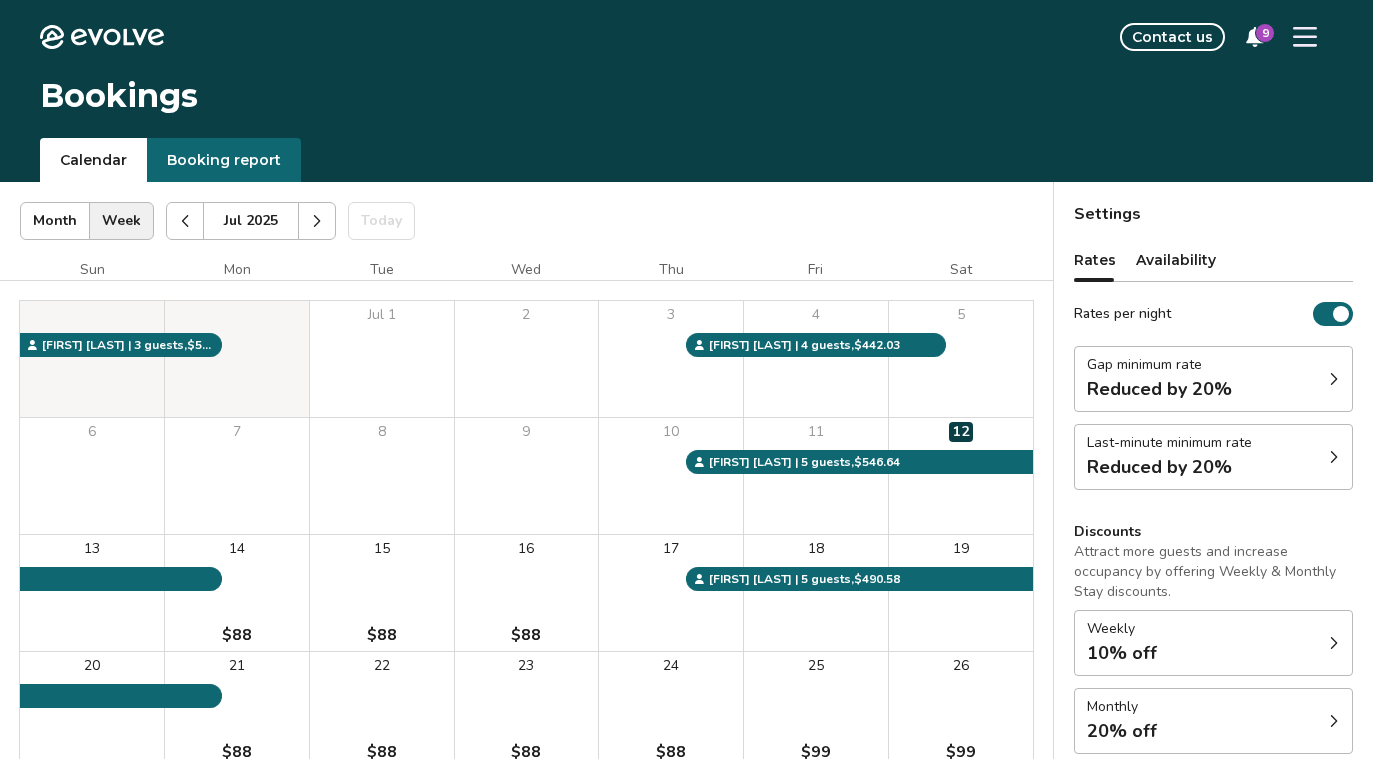click 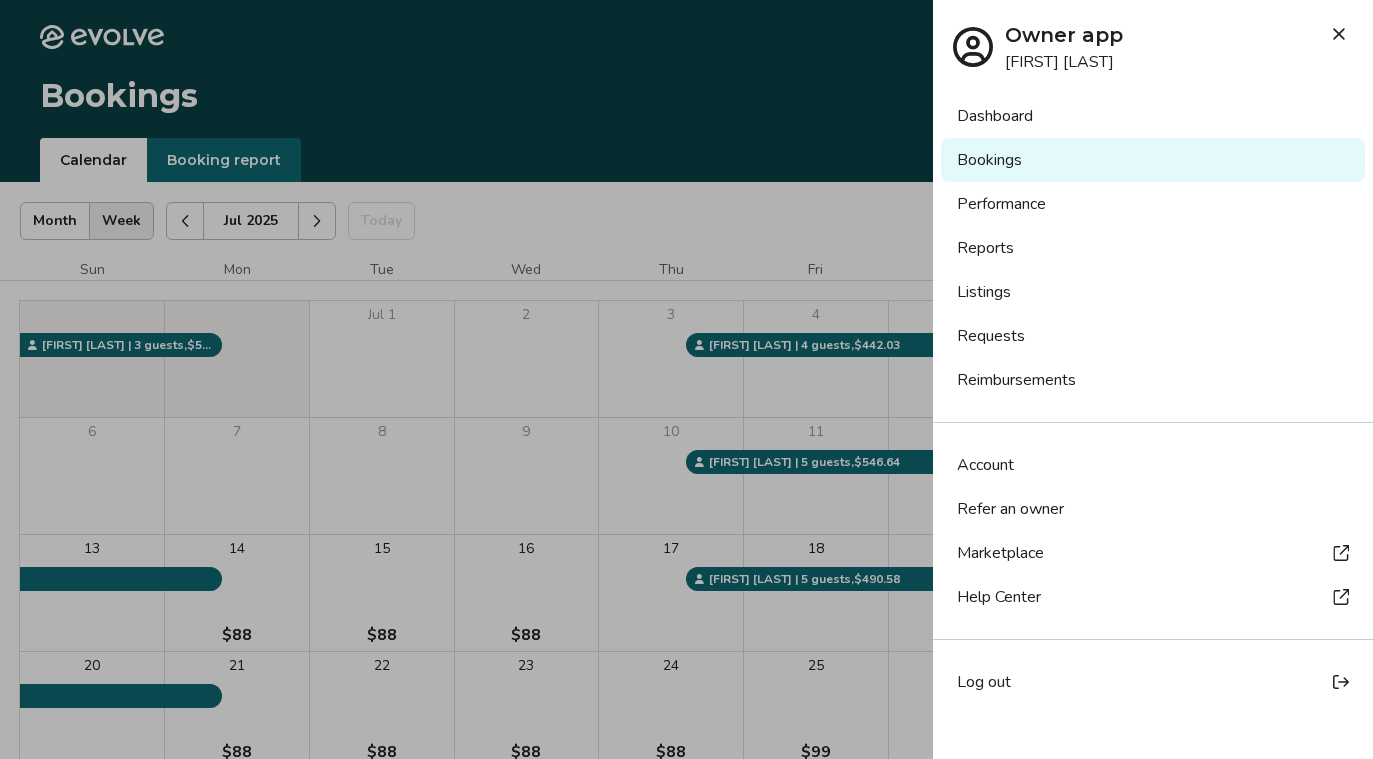 click on "Performance" at bounding box center [1153, 204] 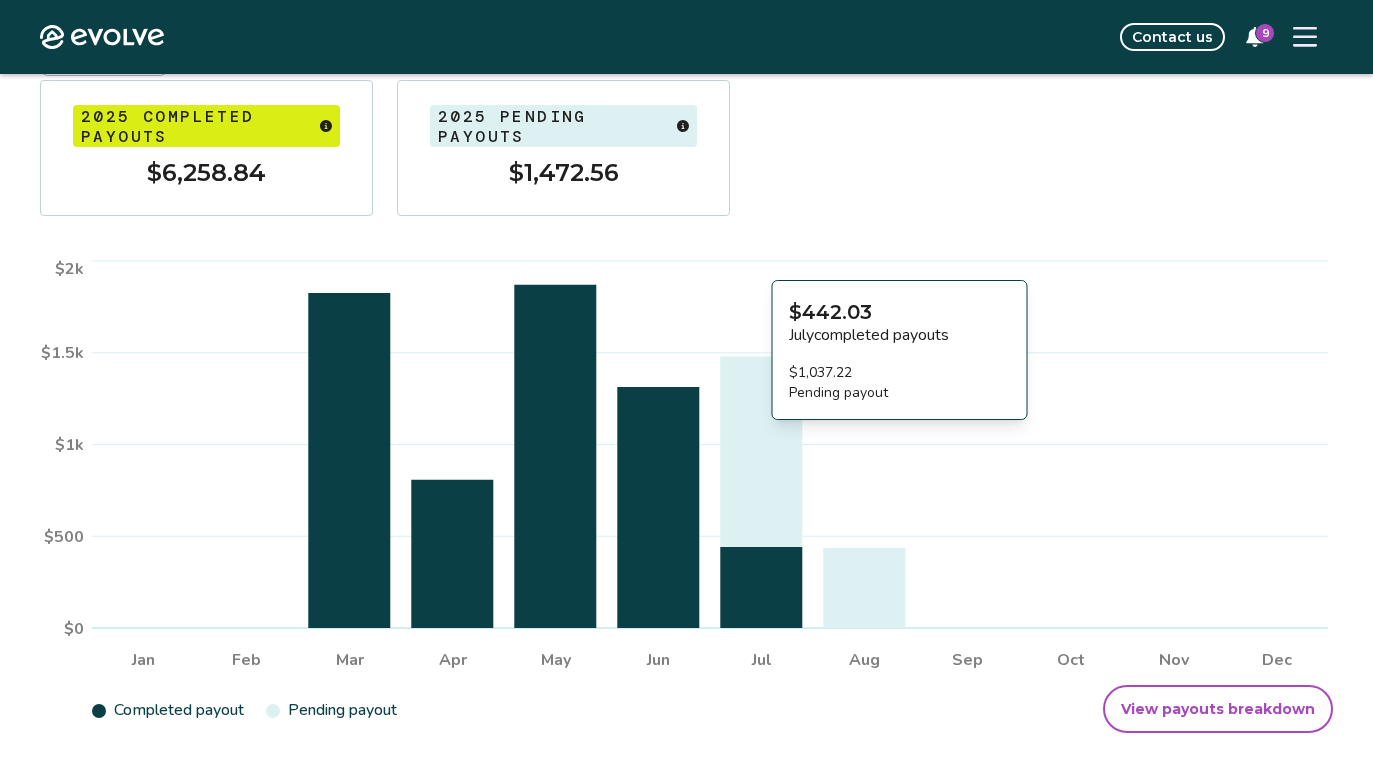 scroll, scrollTop: 252, scrollLeft: 0, axis: vertical 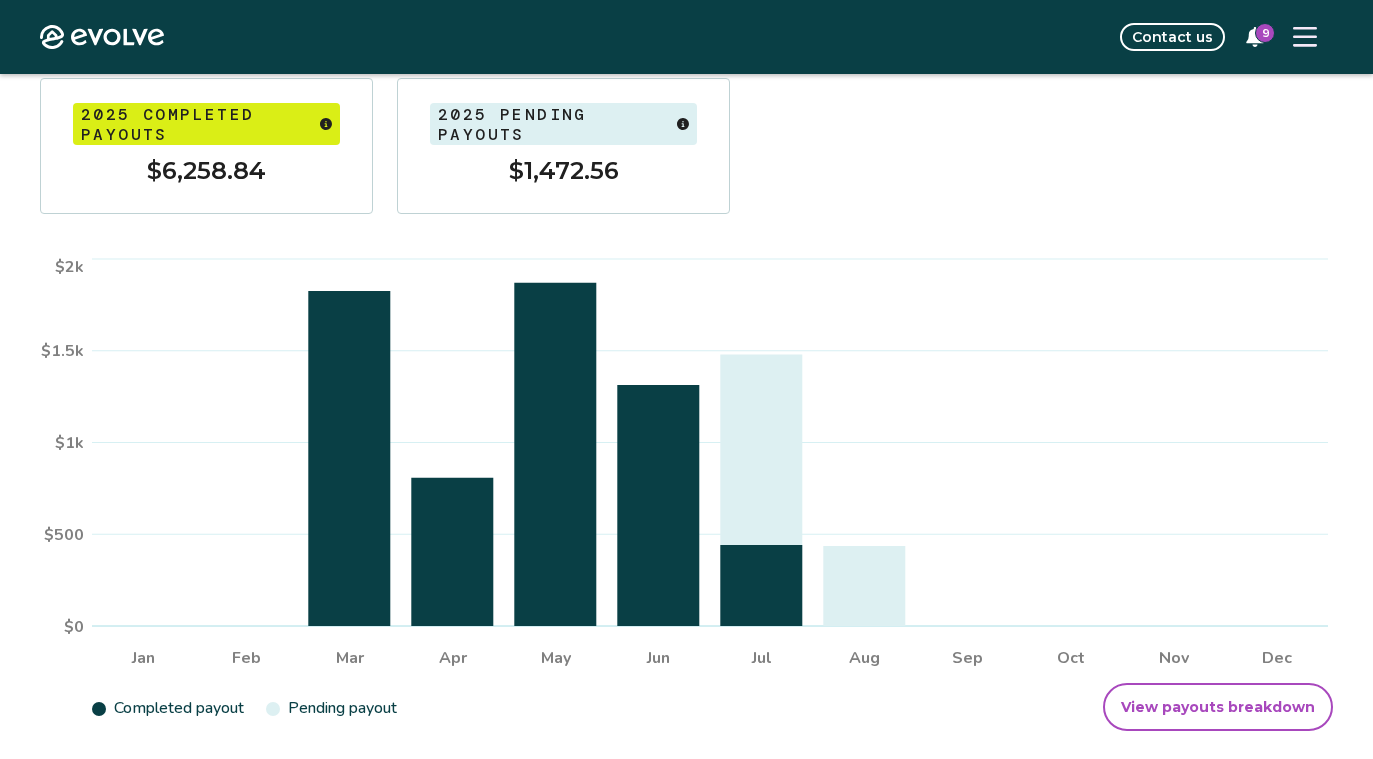 click 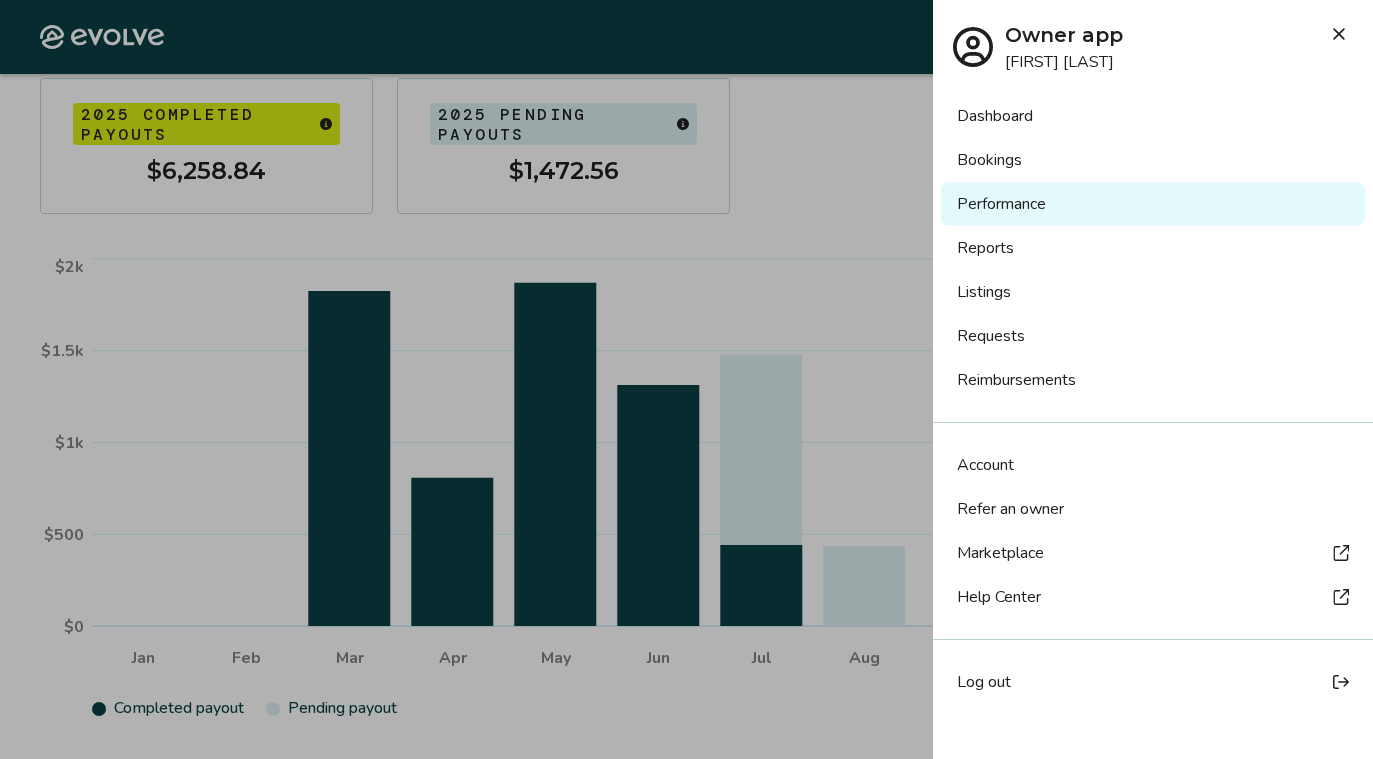 click on "Listings" at bounding box center [1153, 292] 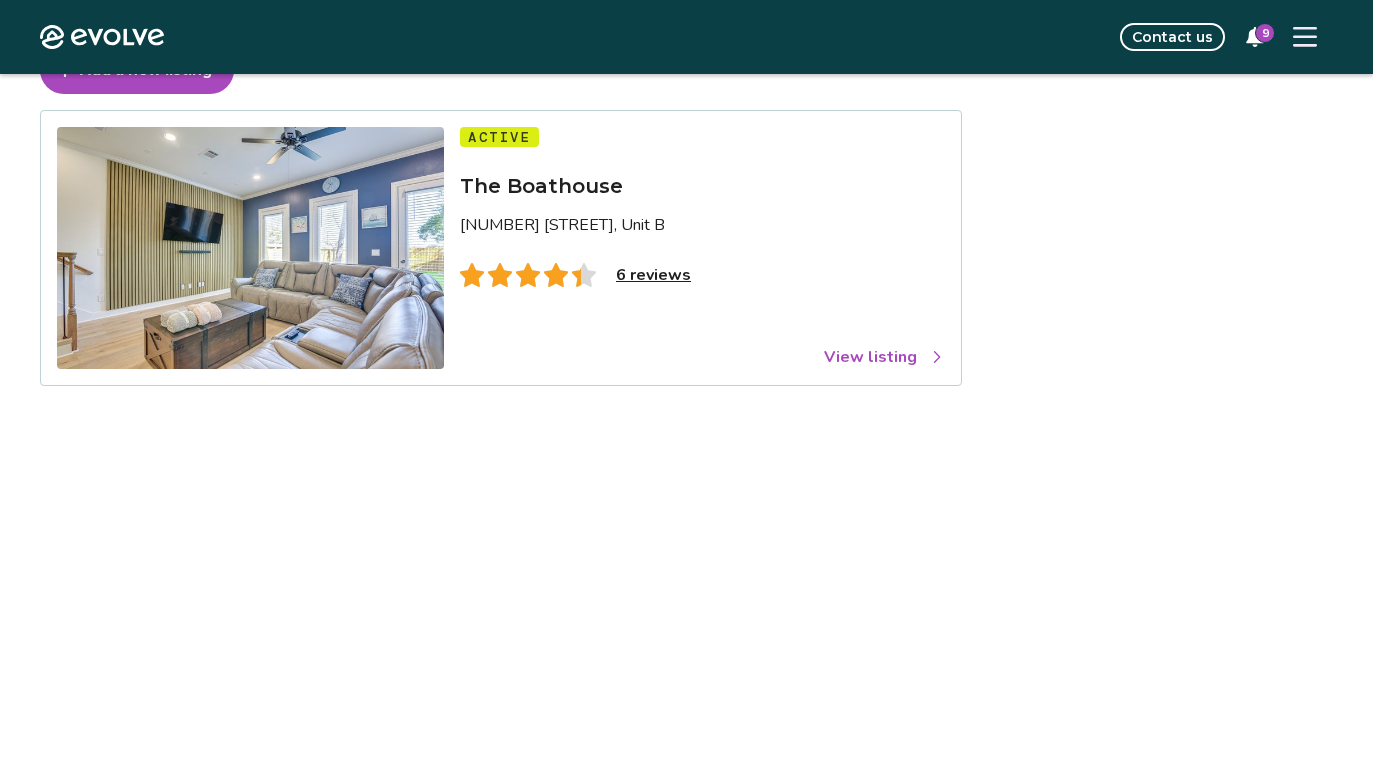 scroll, scrollTop: 133, scrollLeft: 0, axis: vertical 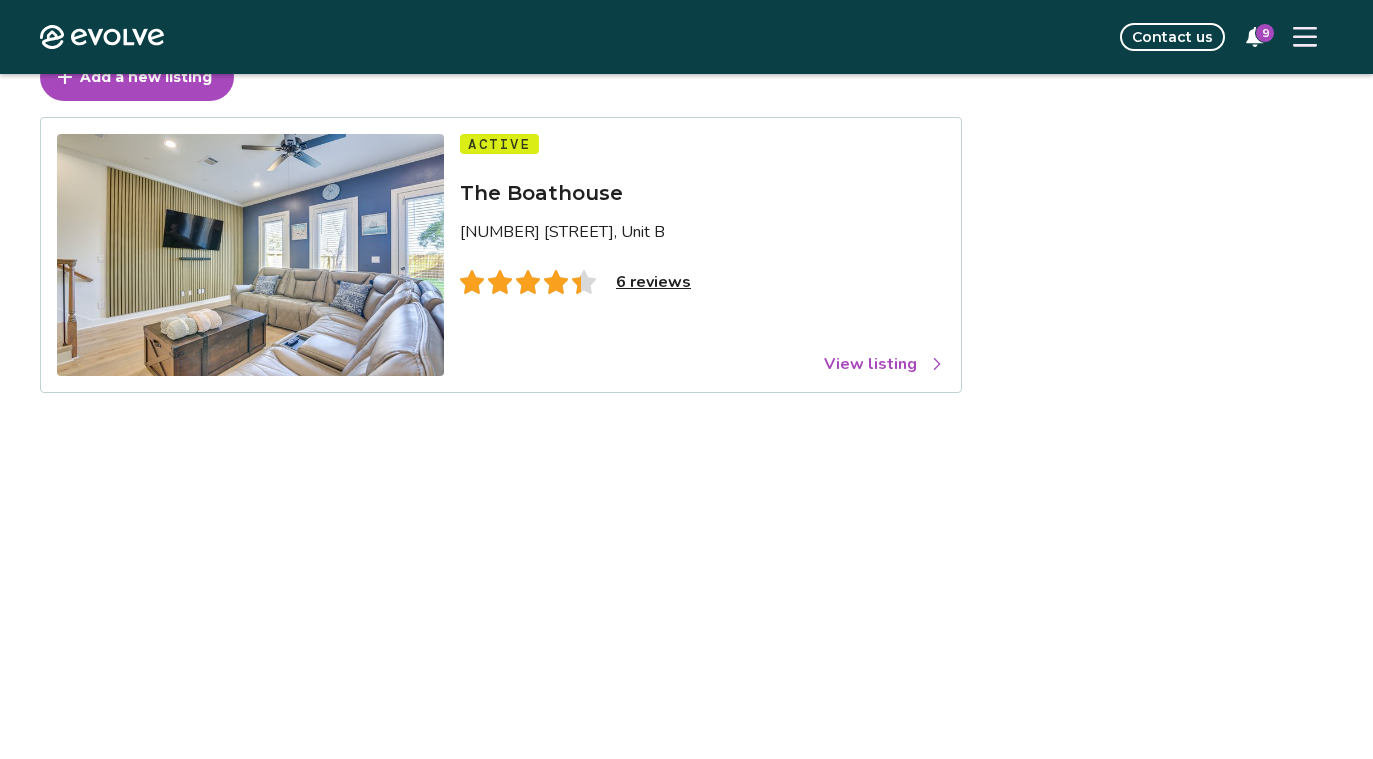 click on "6 reviews" at bounding box center [653, 282] 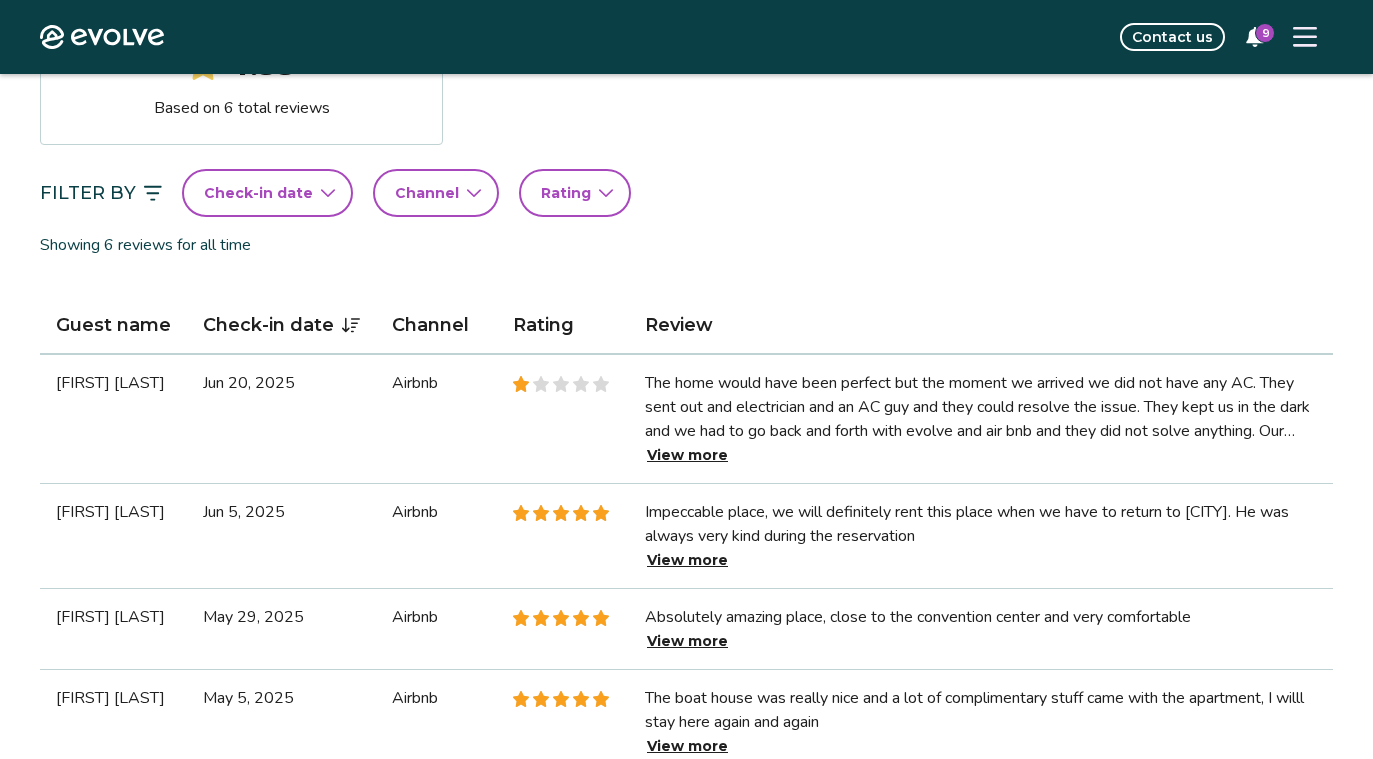 scroll, scrollTop: 403, scrollLeft: 0, axis: vertical 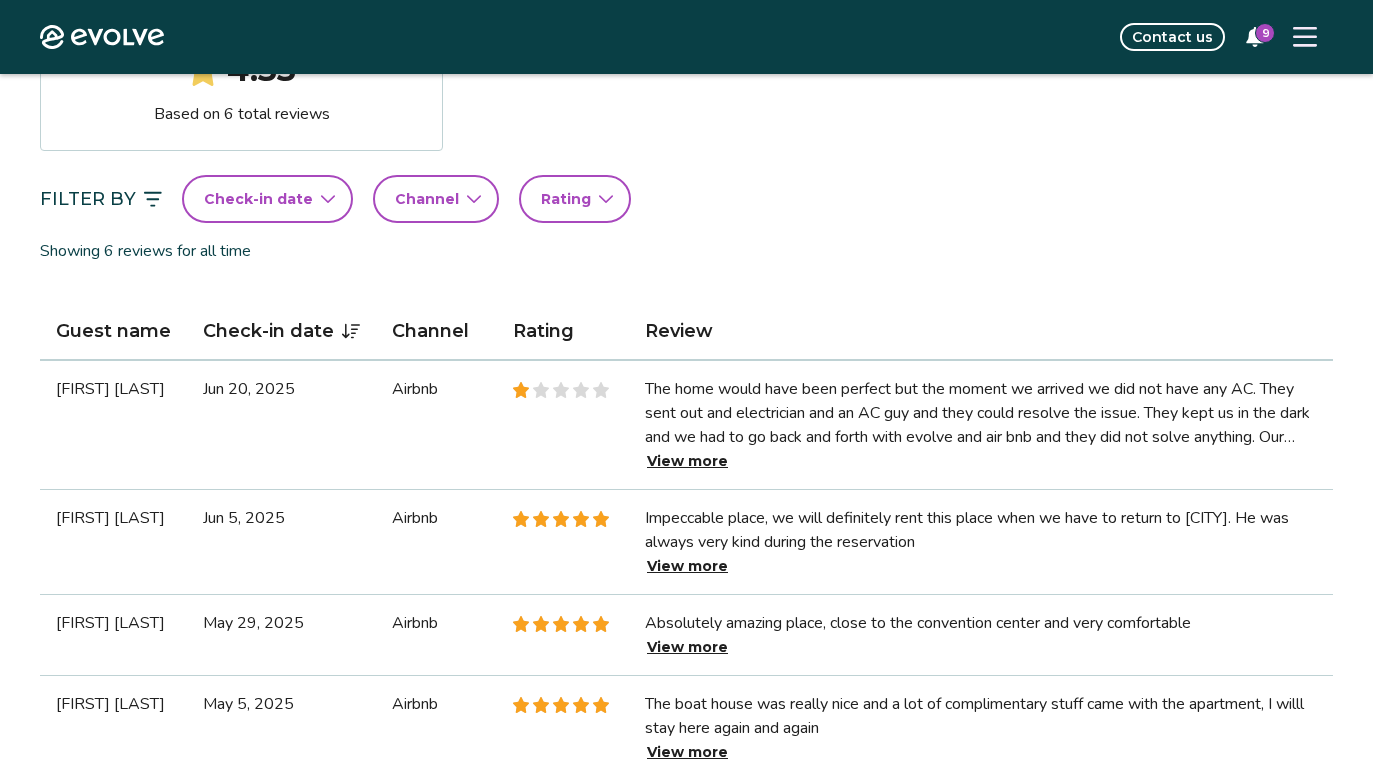 drag, startPoint x: 171, startPoint y: 392, endPoint x: 53, endPoint y: 400, distance: 118.270874 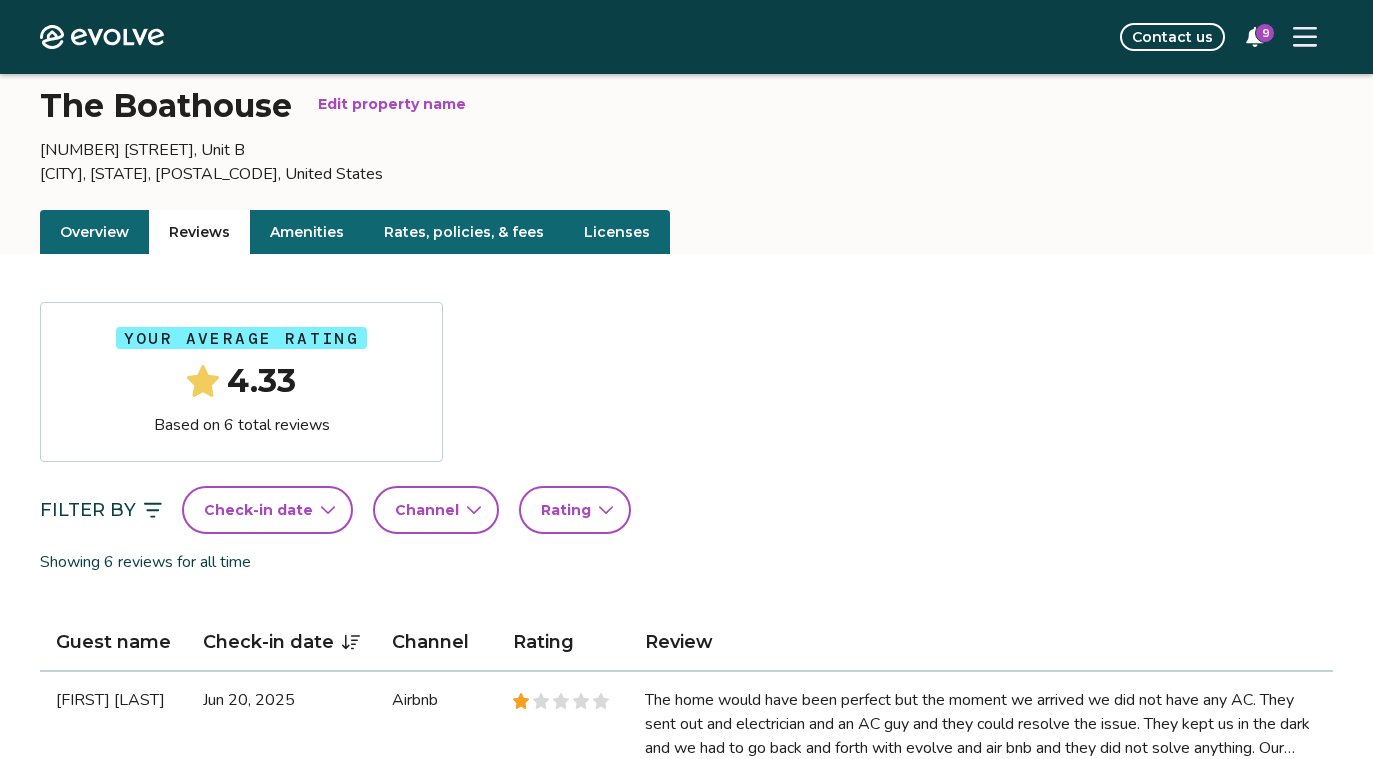 scroll, scrollTop: 95, scrollLeft: 0, axis: vertical 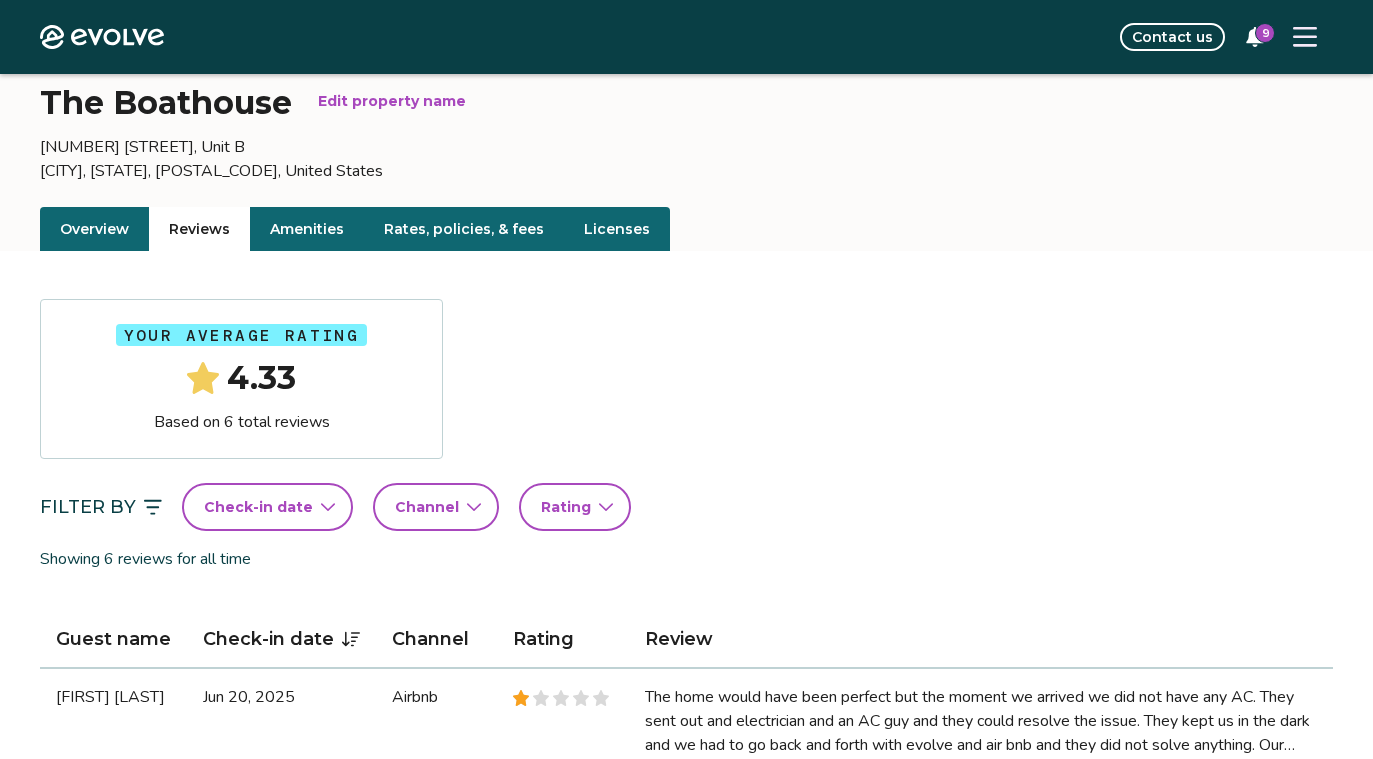 click 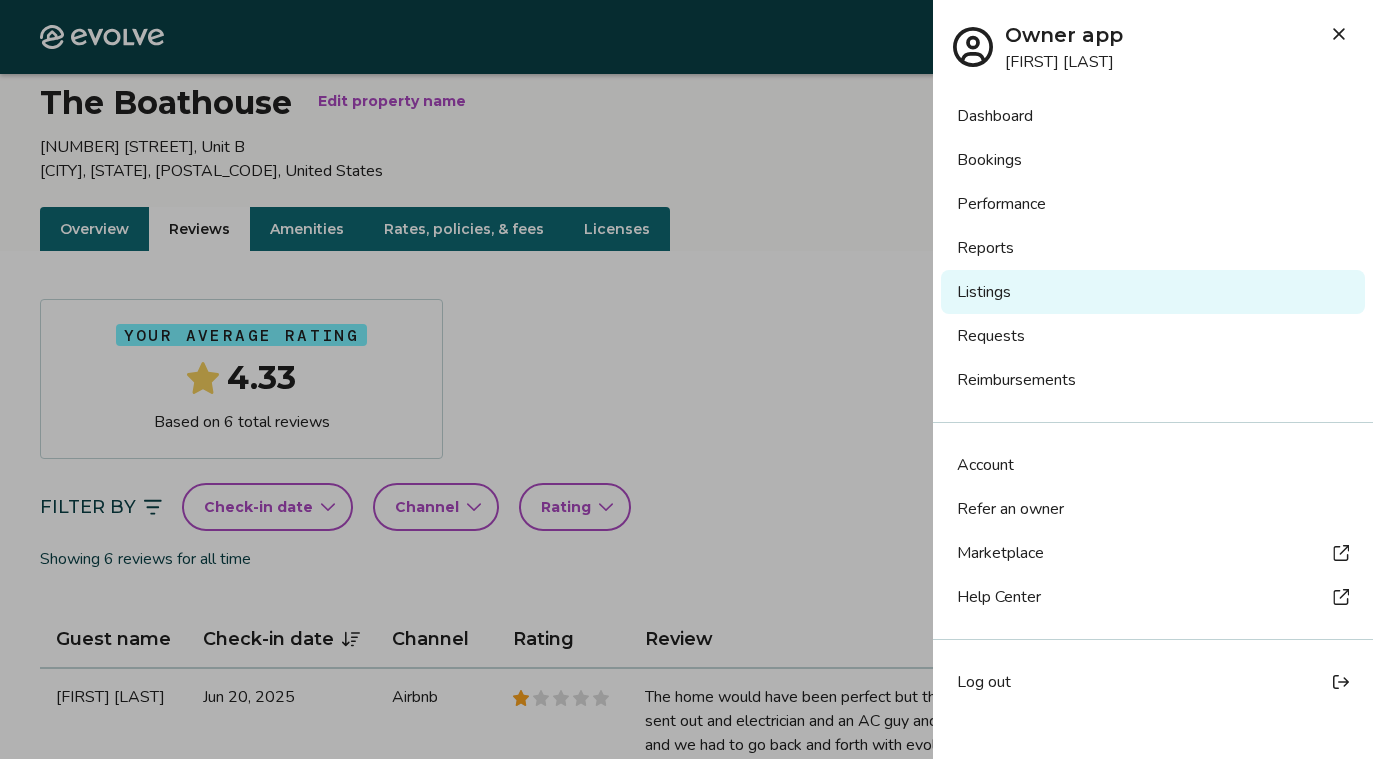 click on "Listings" at bounding box center [1153, 292] 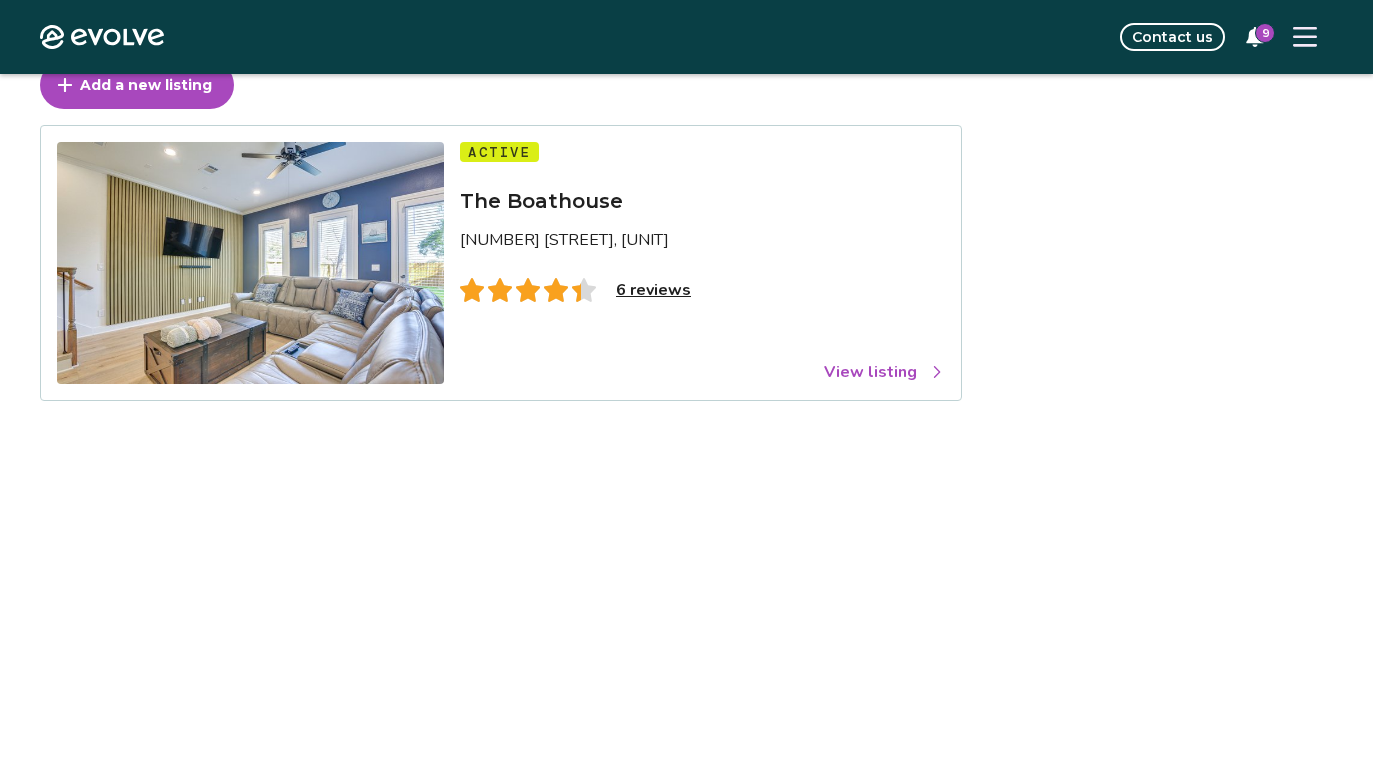 scroll, scrollTop: 0, scrollLeft: 0, axis: both 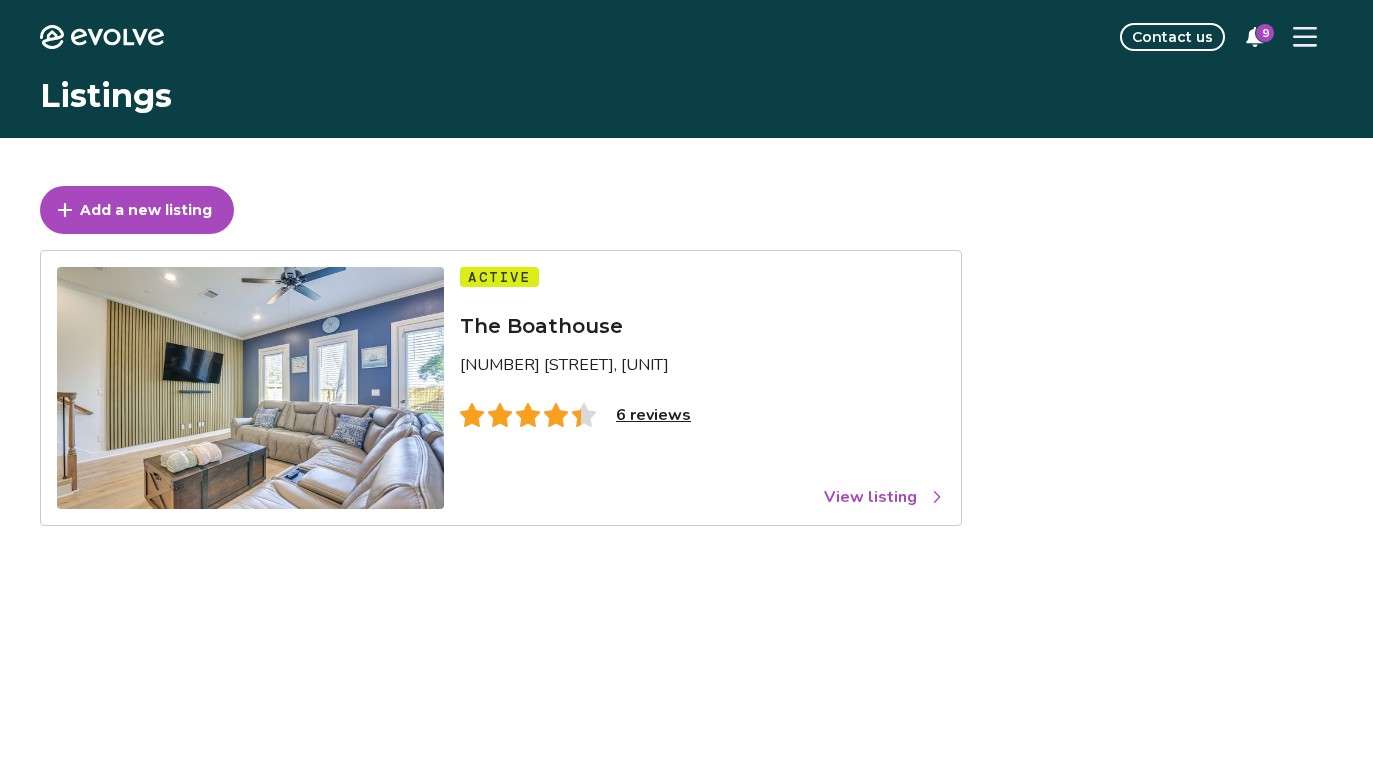 click 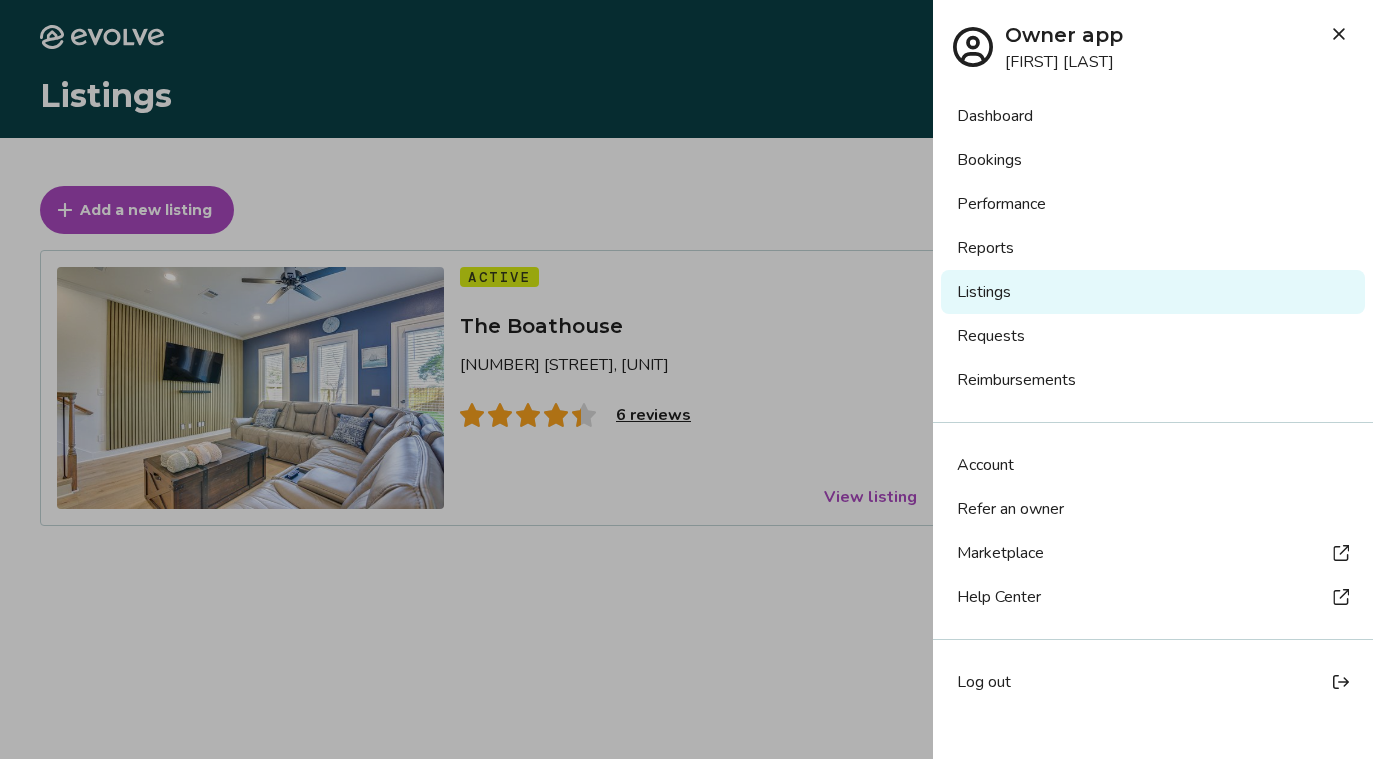 click on "Bookings" at bounding box center [1153, 160] 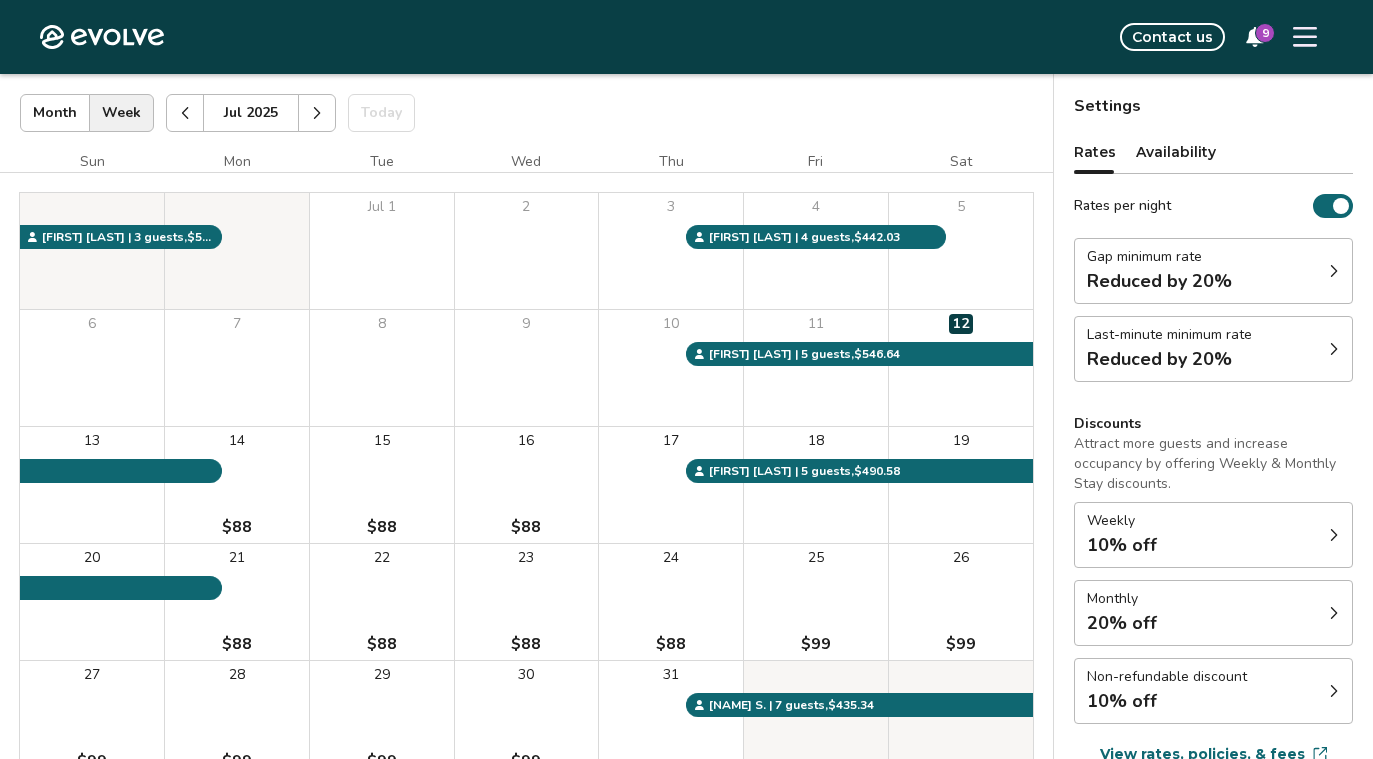 scroll, scrollTop: 132, scrollLeft: 0, axis: vertical 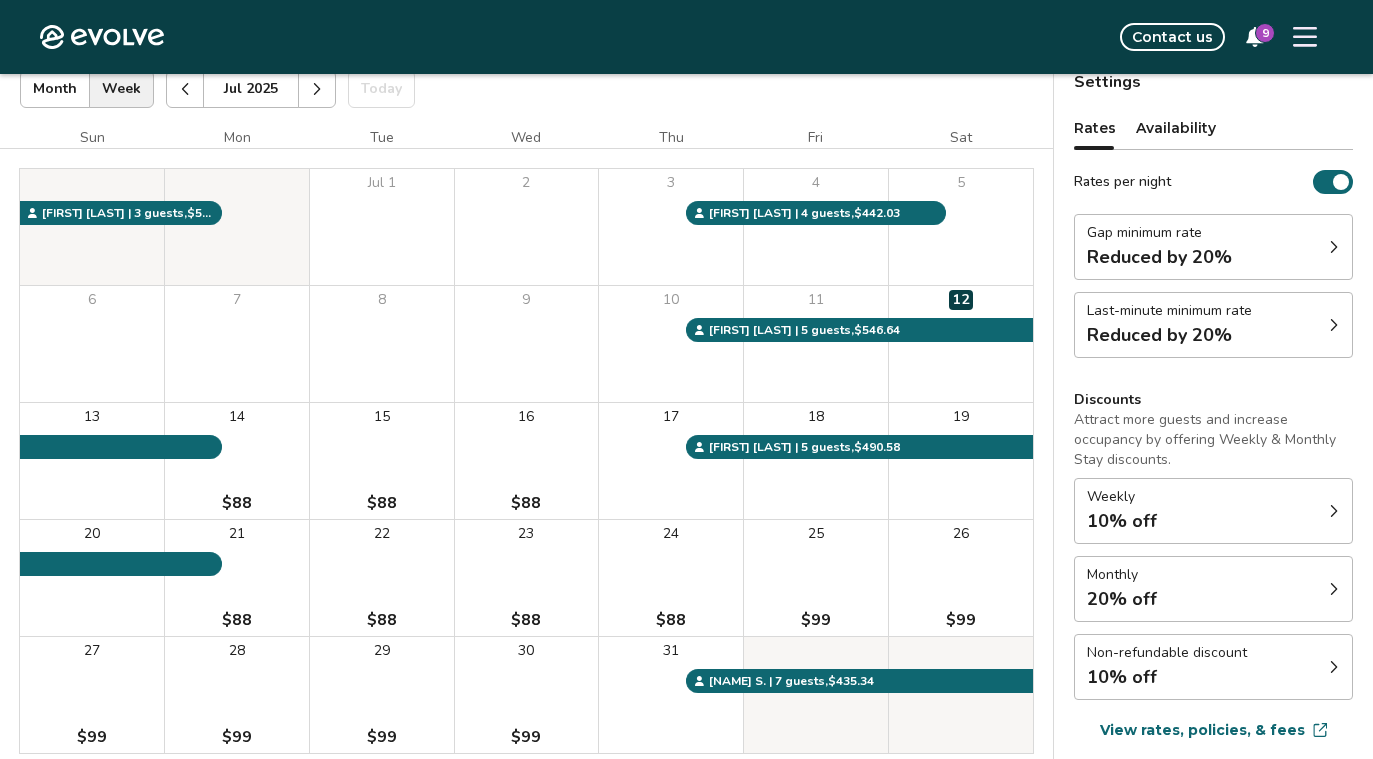 click on "Gap minimum rate Reduced by 20%" at bounding box center (1213, 247) 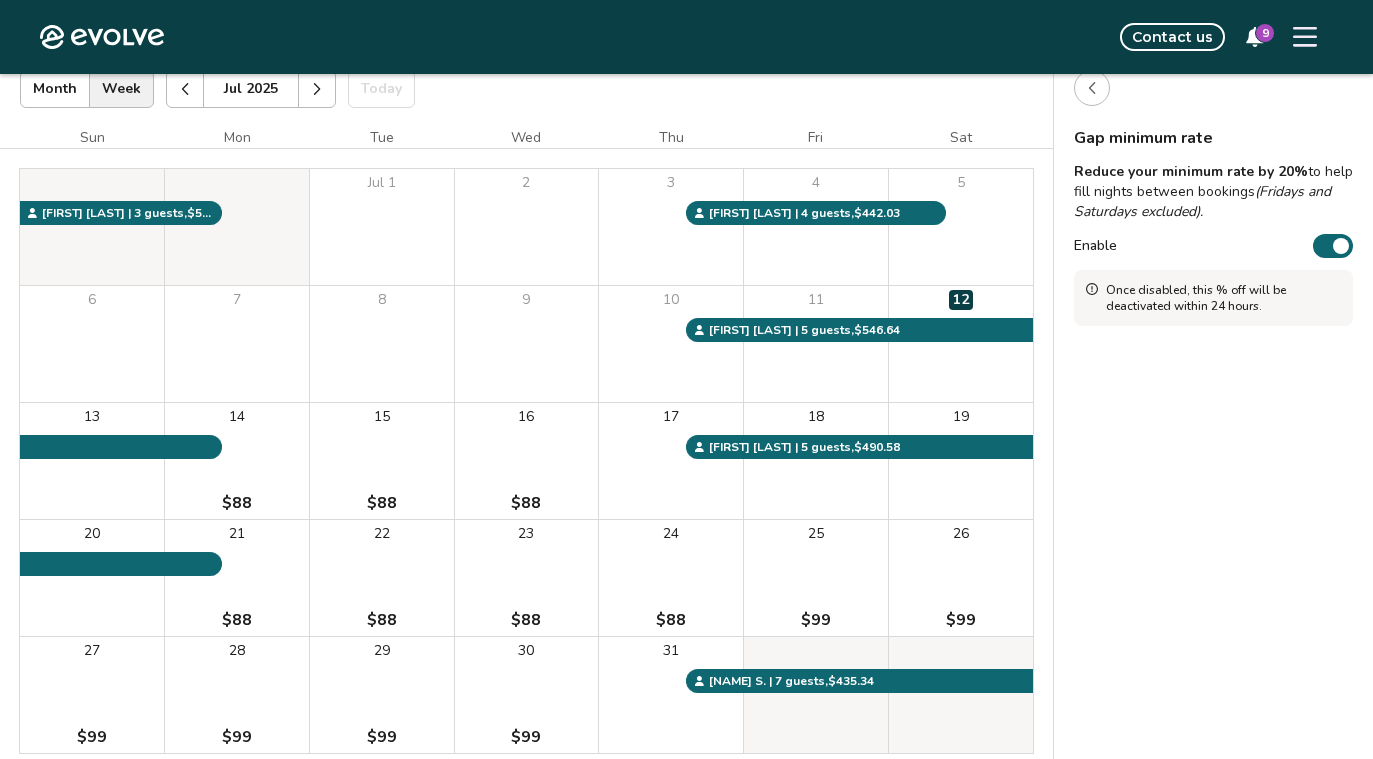 click at bounding box center [1092, 88] 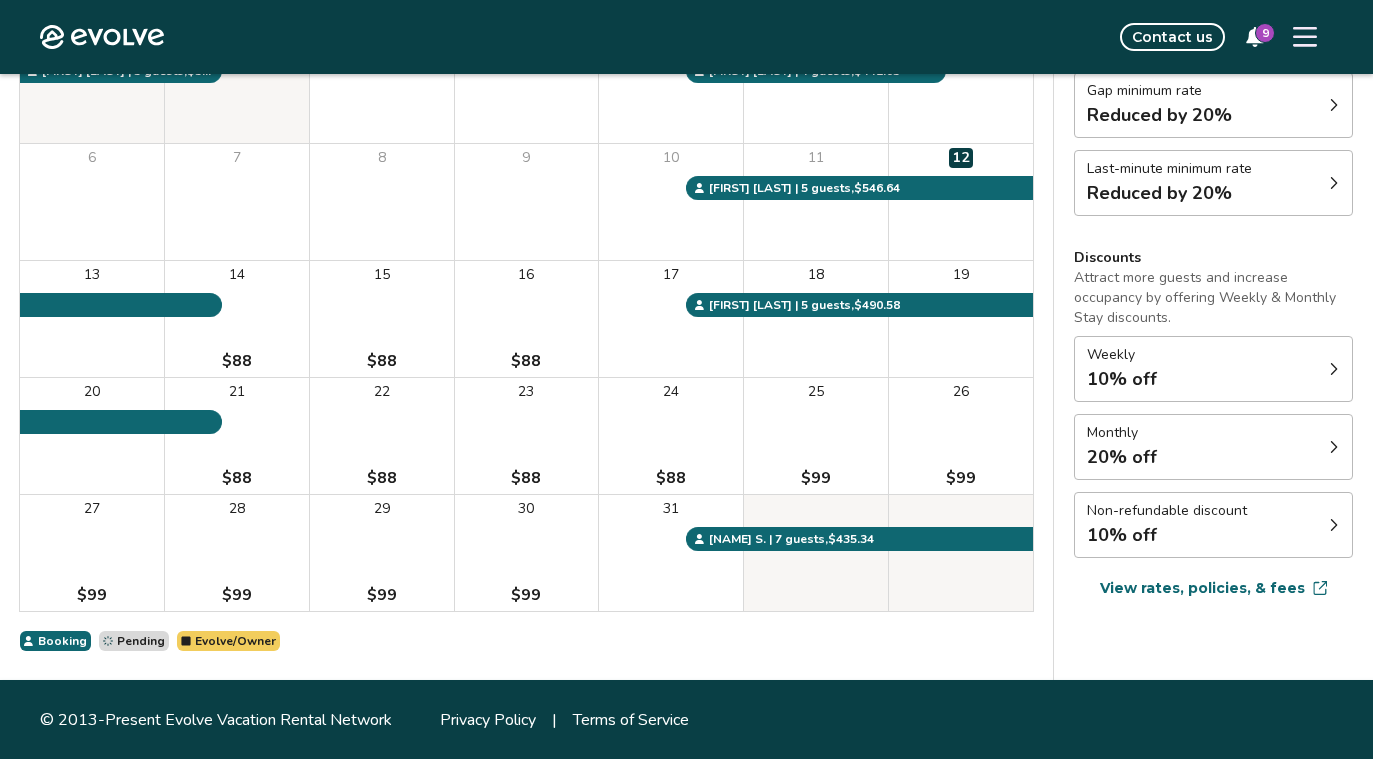 scroll, scrollTop: 275, scrollLeft: 0, axis: vertical 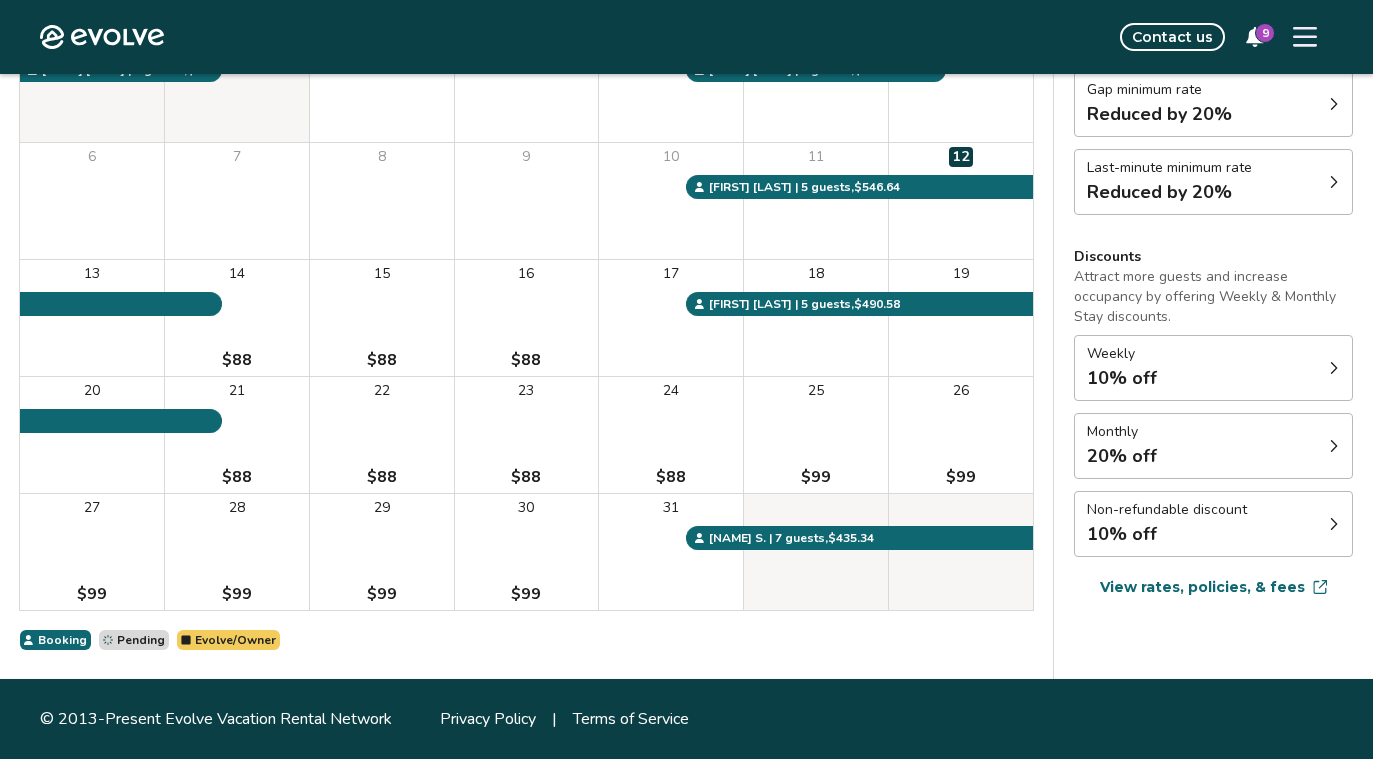 click on "View rates, policies, & fees" at bounding box center [1202, 587] 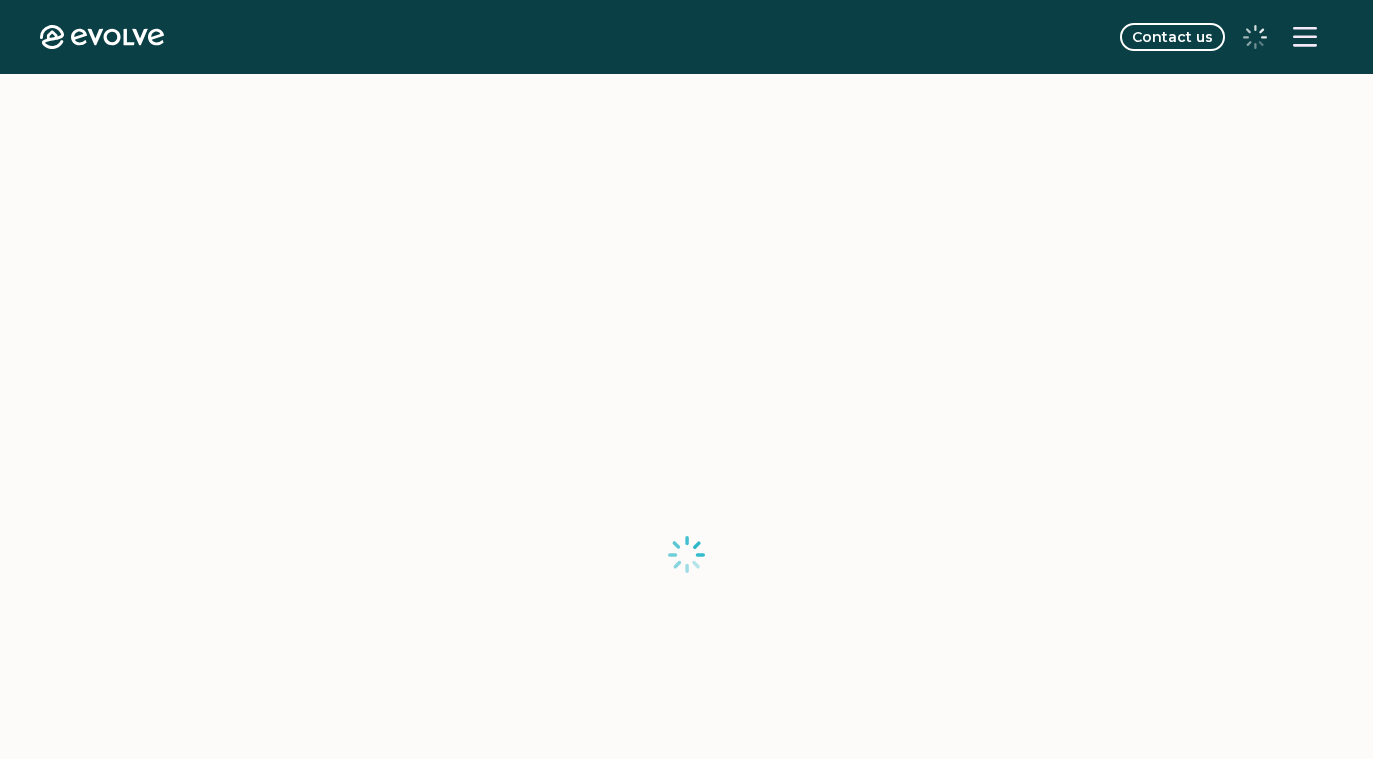 scroll, scrollTop: 0, scrollLeft: 0, axis: both 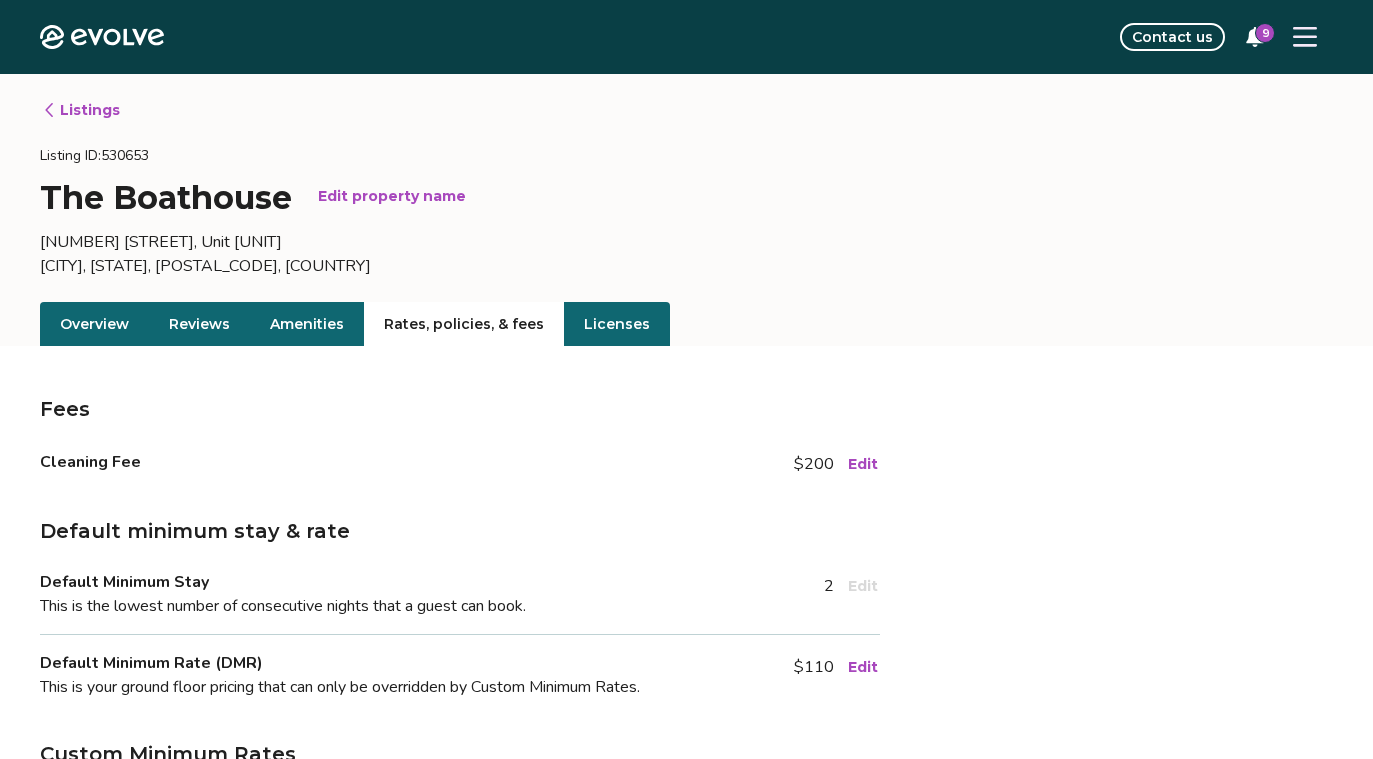 click on "Amenities" at bounding box center [307, 324] 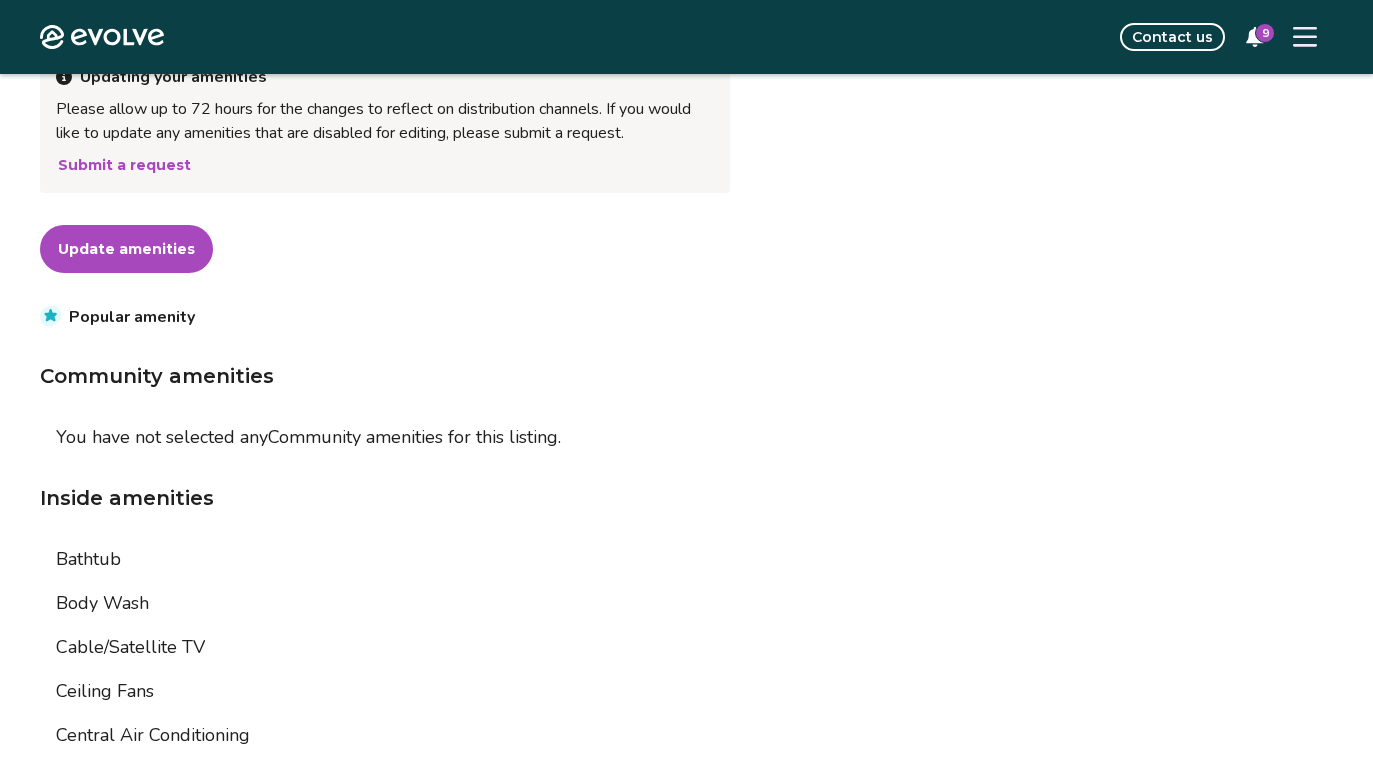 scroll, scrollTop: 335, scrollLeft: 0, axis: vertical 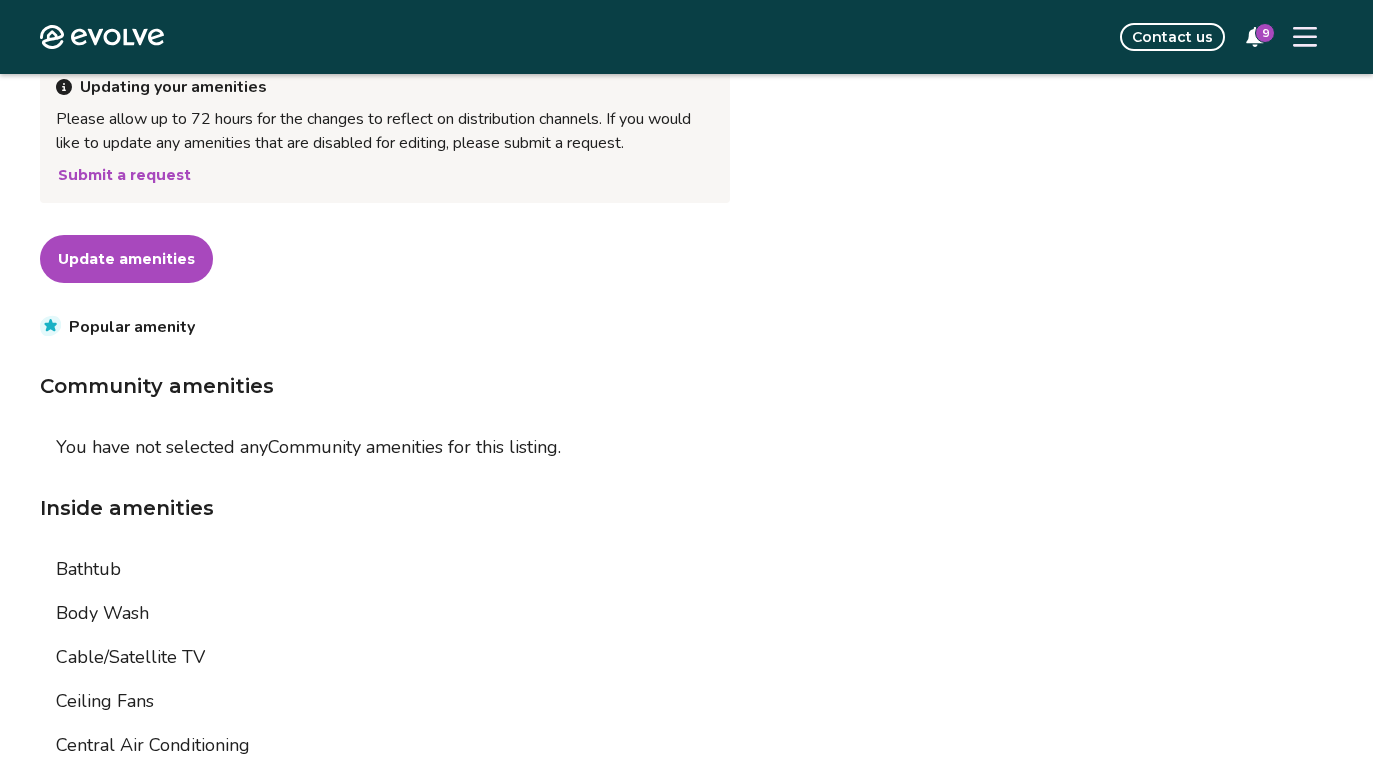 click on "Update amenities" at bounding box center (126, 259) 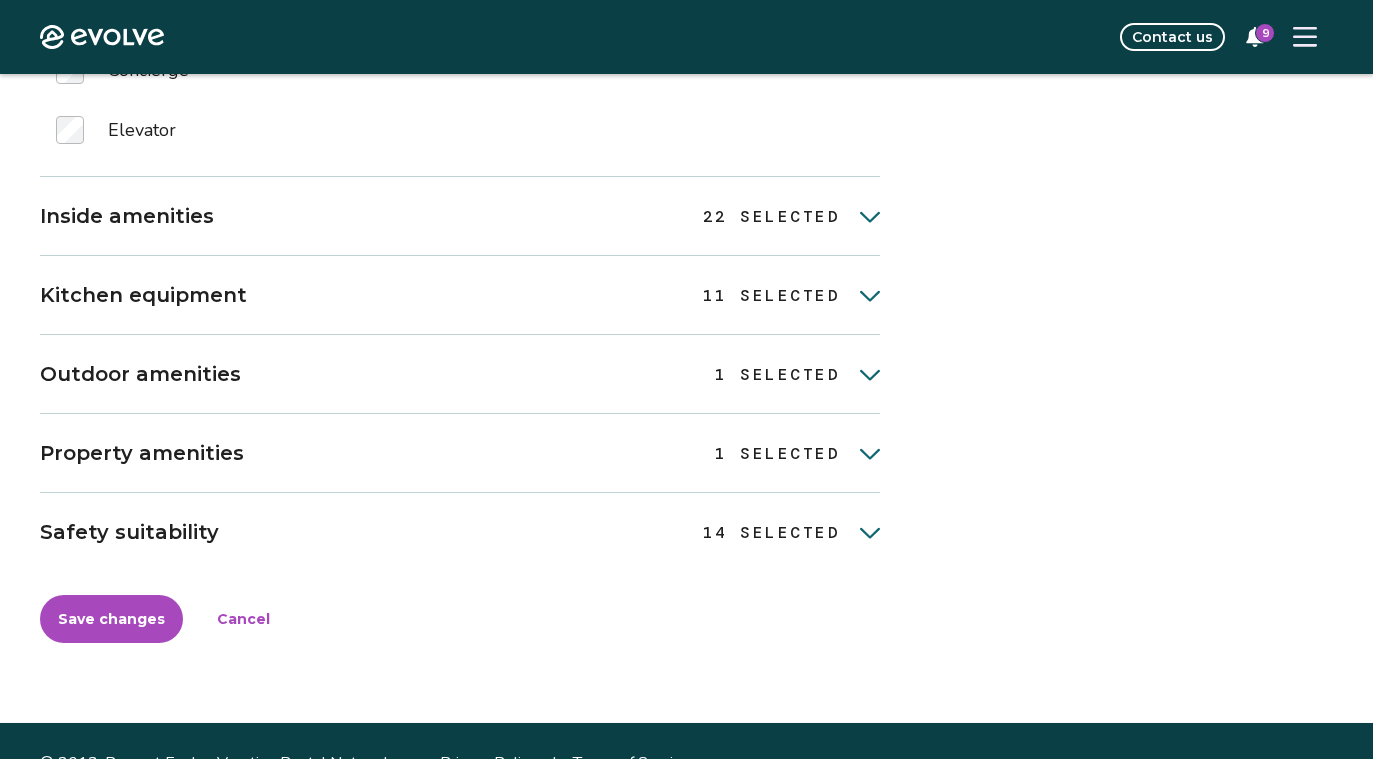 scroll, scrollTop: 786, scrollLeft: 0, axis: vertical 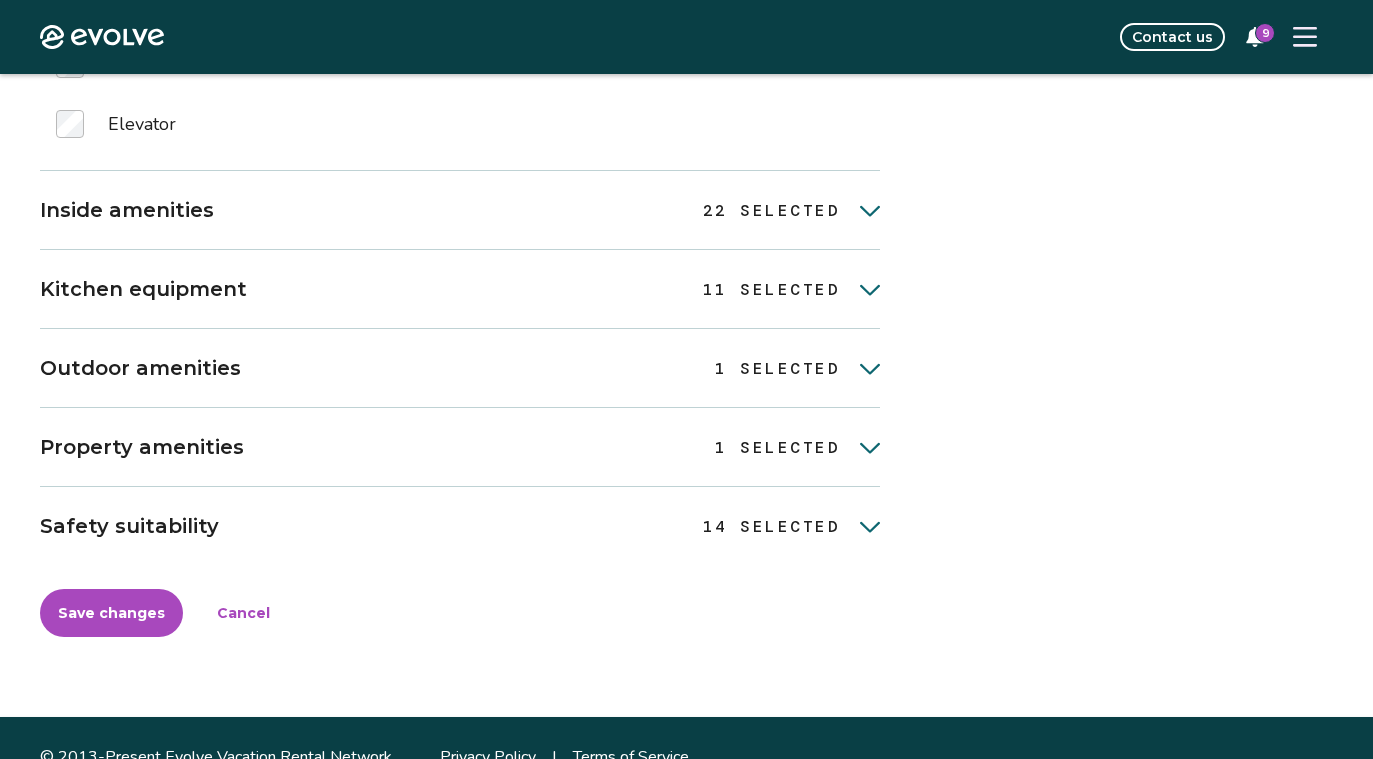 click 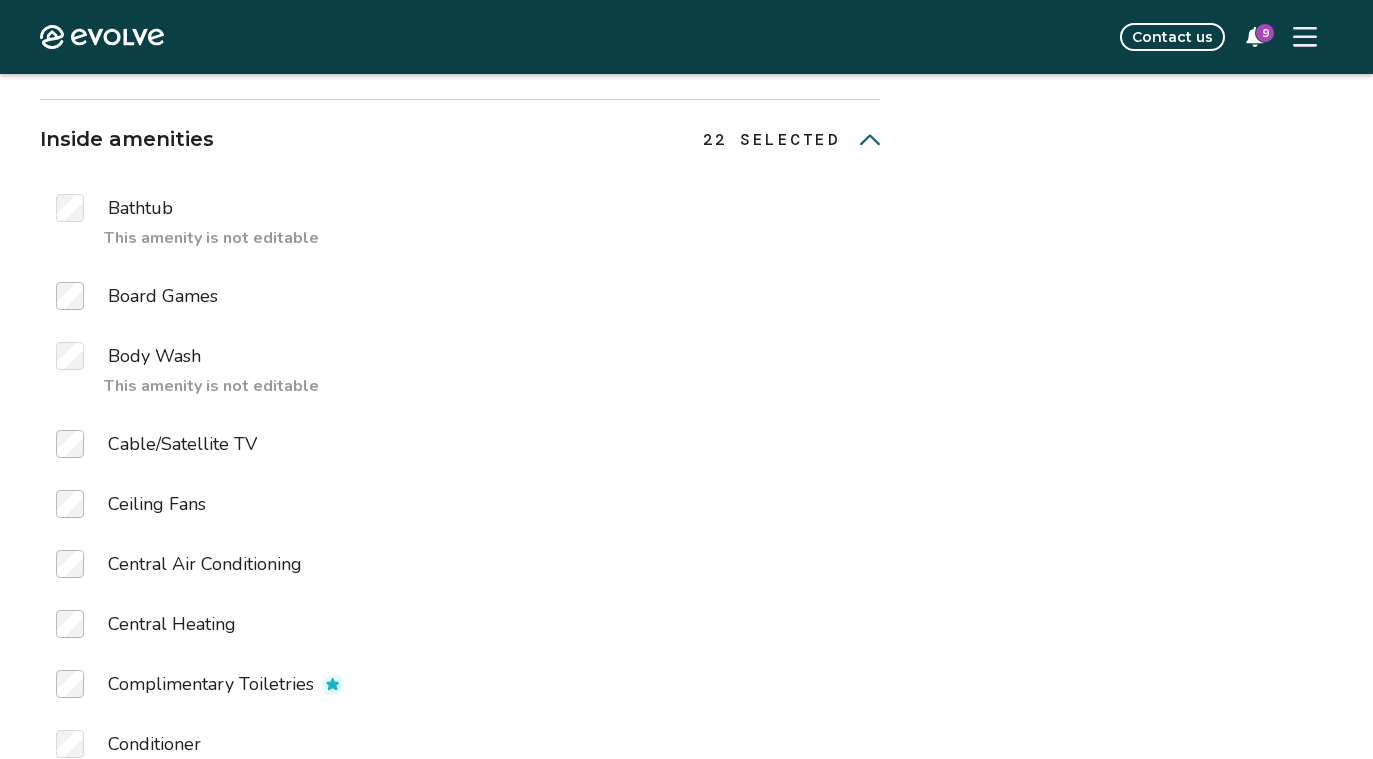 scroll, scrollTop: 859, scrollLeft: 0, axis: vertical 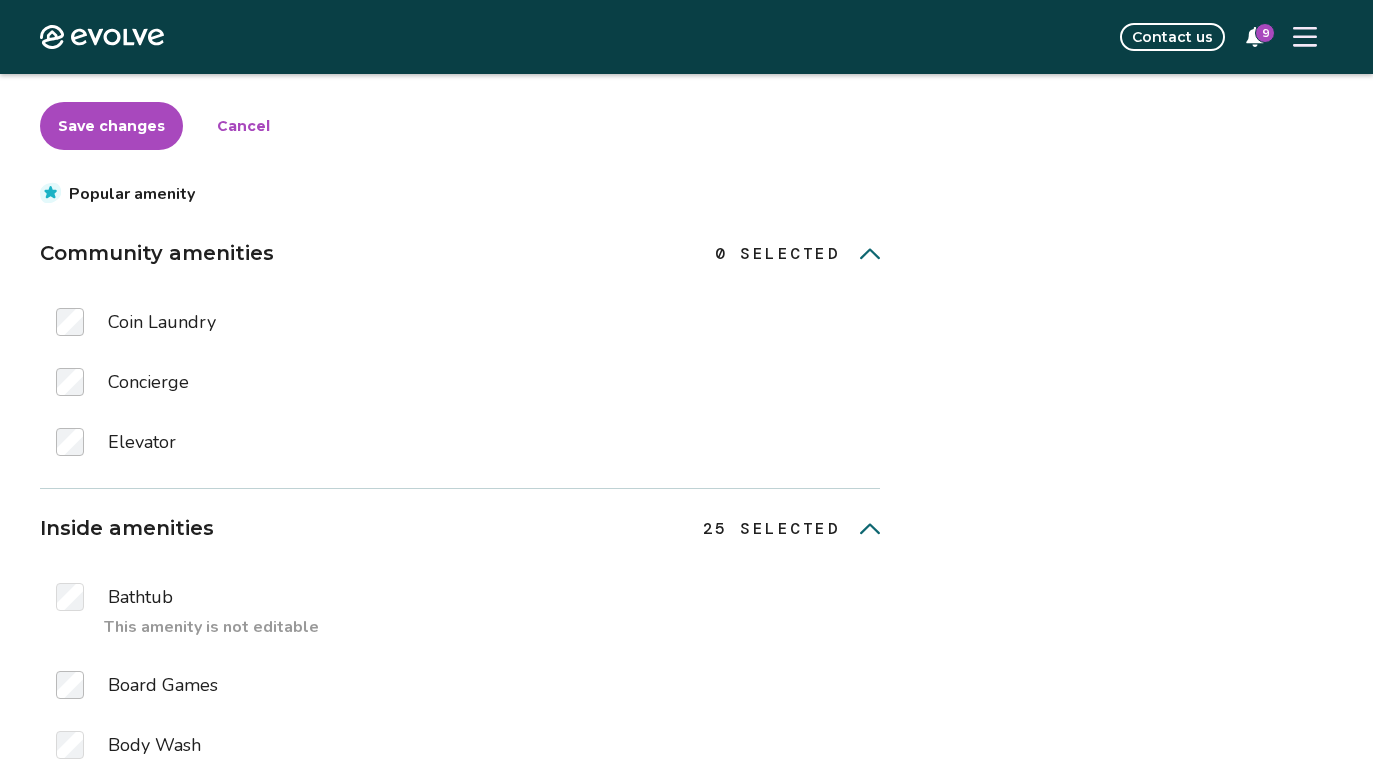 click on "Save changes" at bounding box center [111, 126] 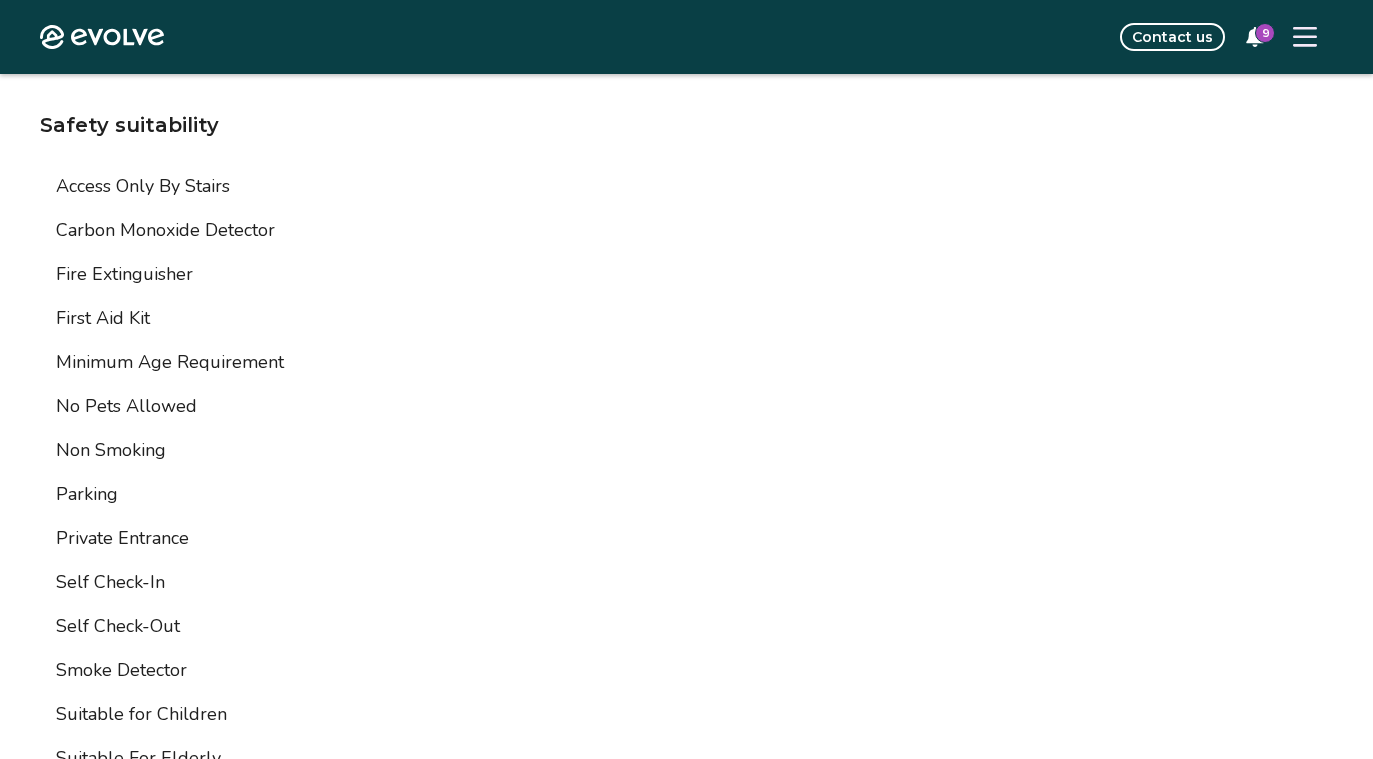 scroll, scrollTop: 2955, scrollLeft: 0, axis: vertical 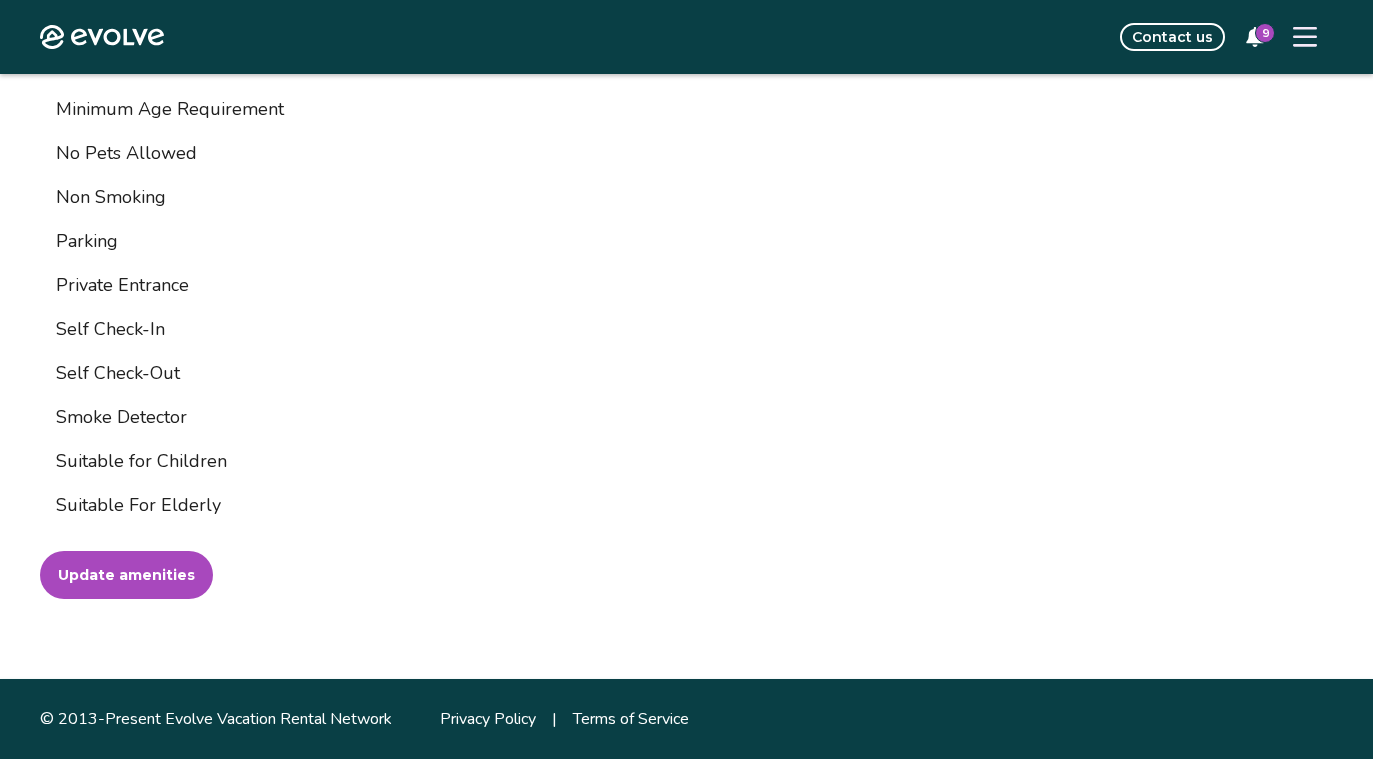 click on "Update amenities" at bounding box center (126, 575) 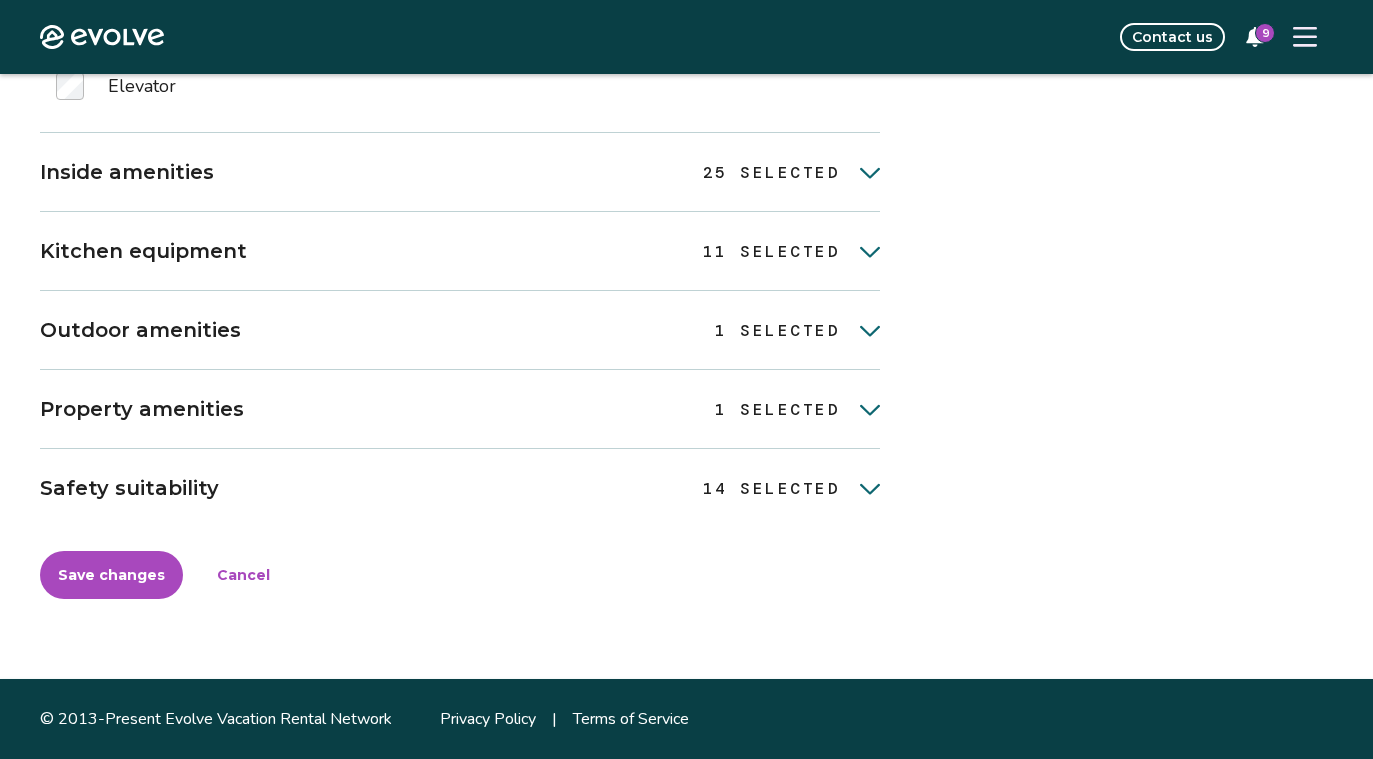 scroll, scrollTop: 824, scrollLeft: 0, axis: vertical 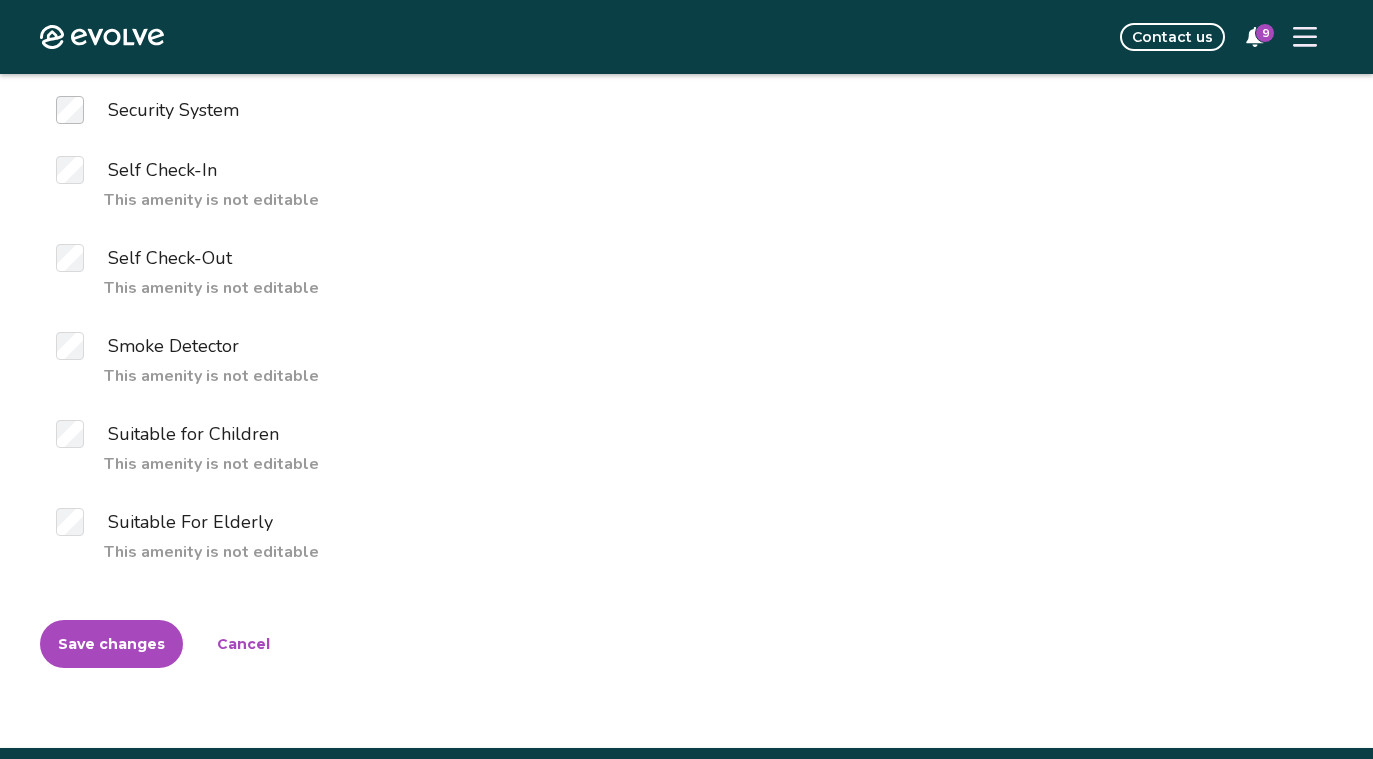 click on "Save changes" at bounding box center (111, 644) 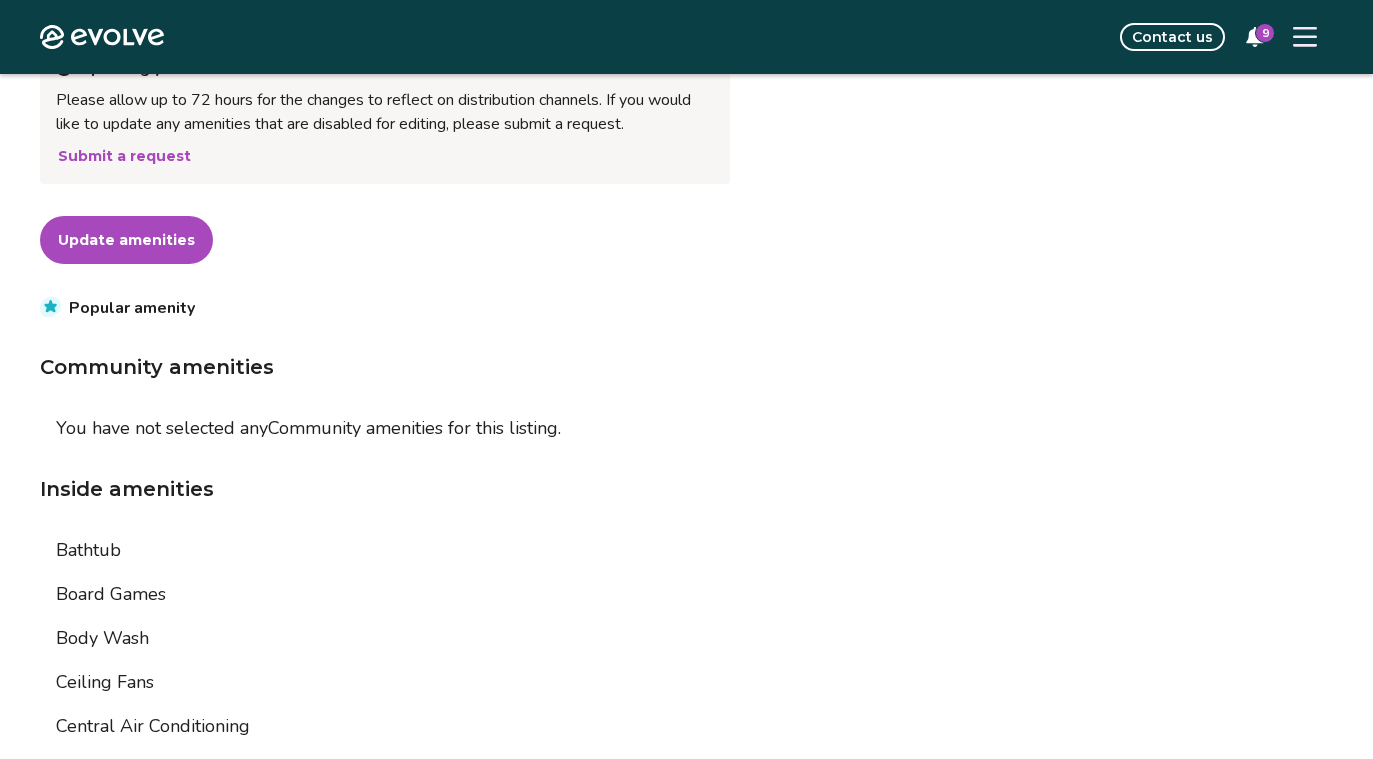 scroll, scrollTop: 307, scrollLeft: 0, axis: vertical 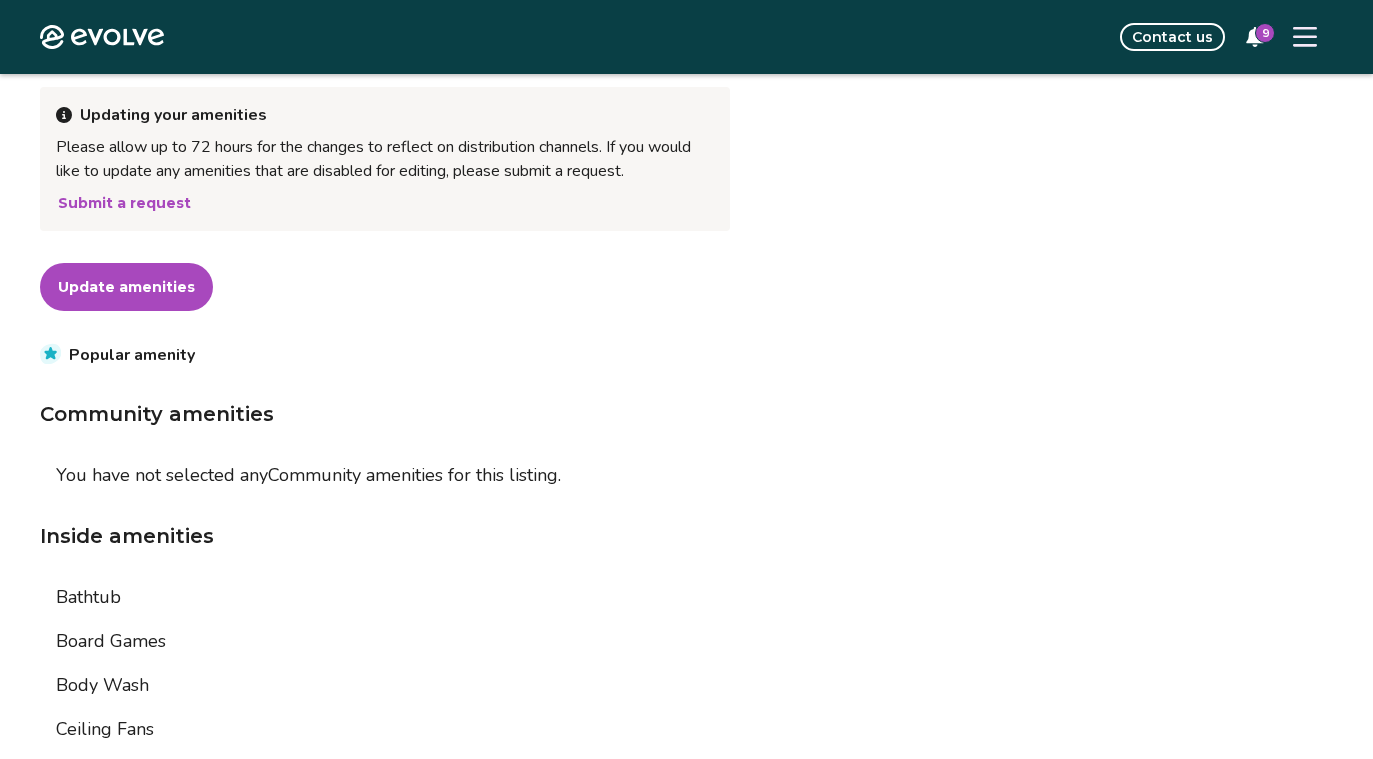 click on "Update amenities" at bounding box center [126, 287] 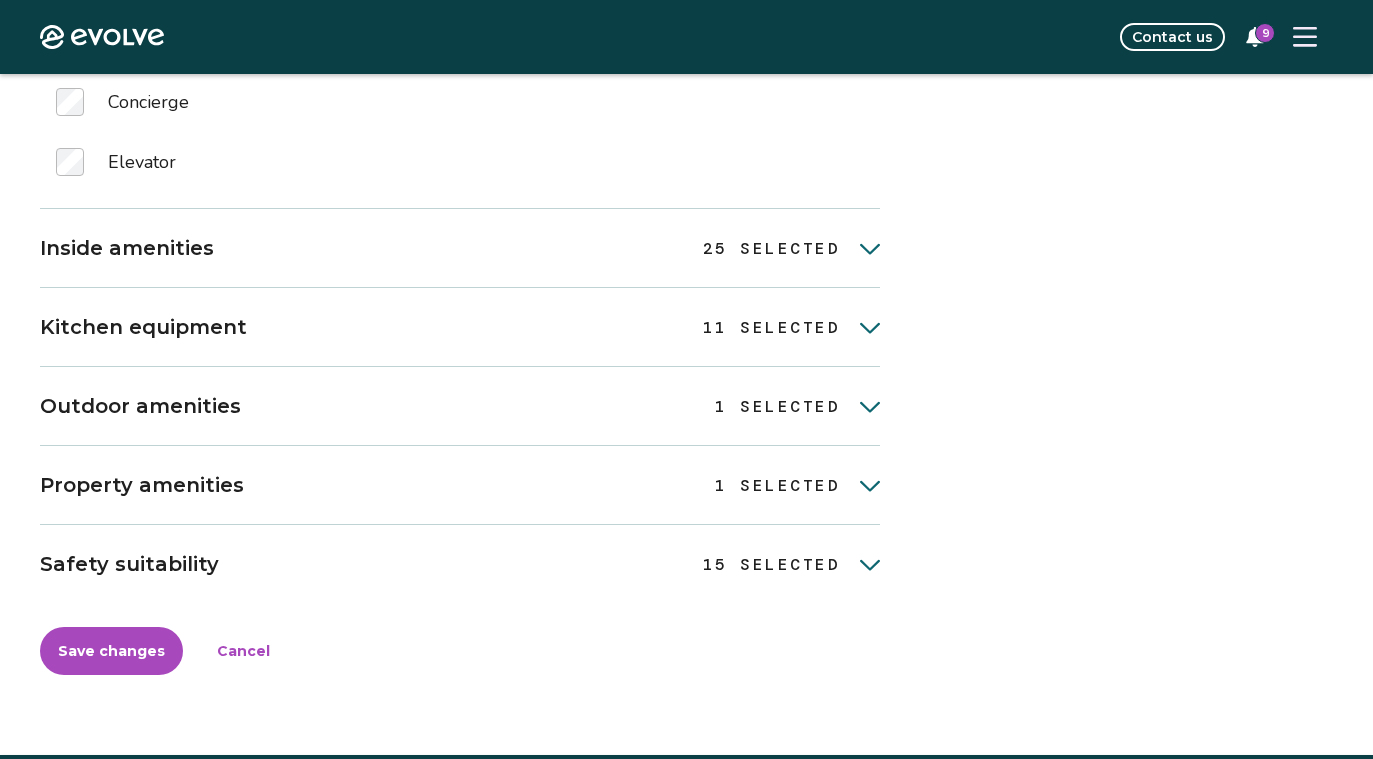 scroll, scrollTop: 752, scrollLeft: 0, axis: vertical 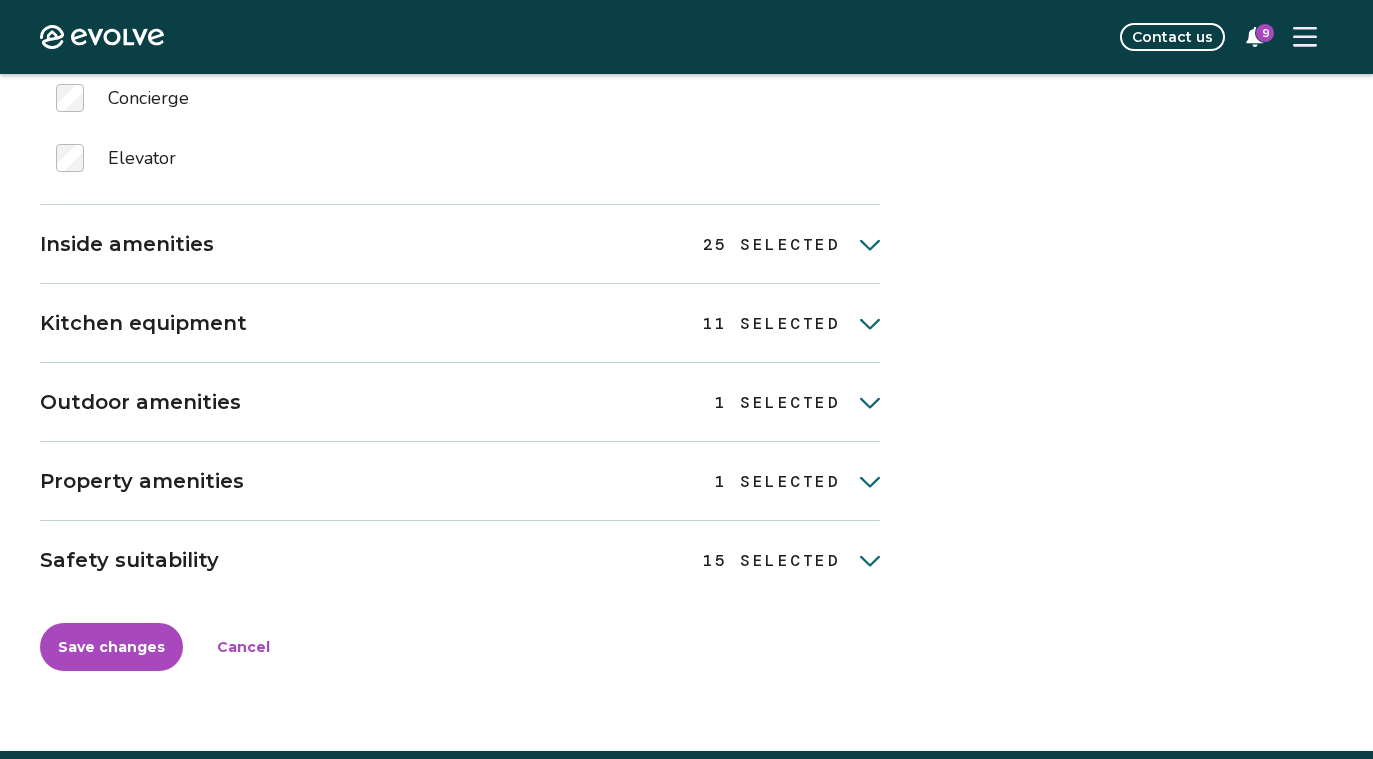 click 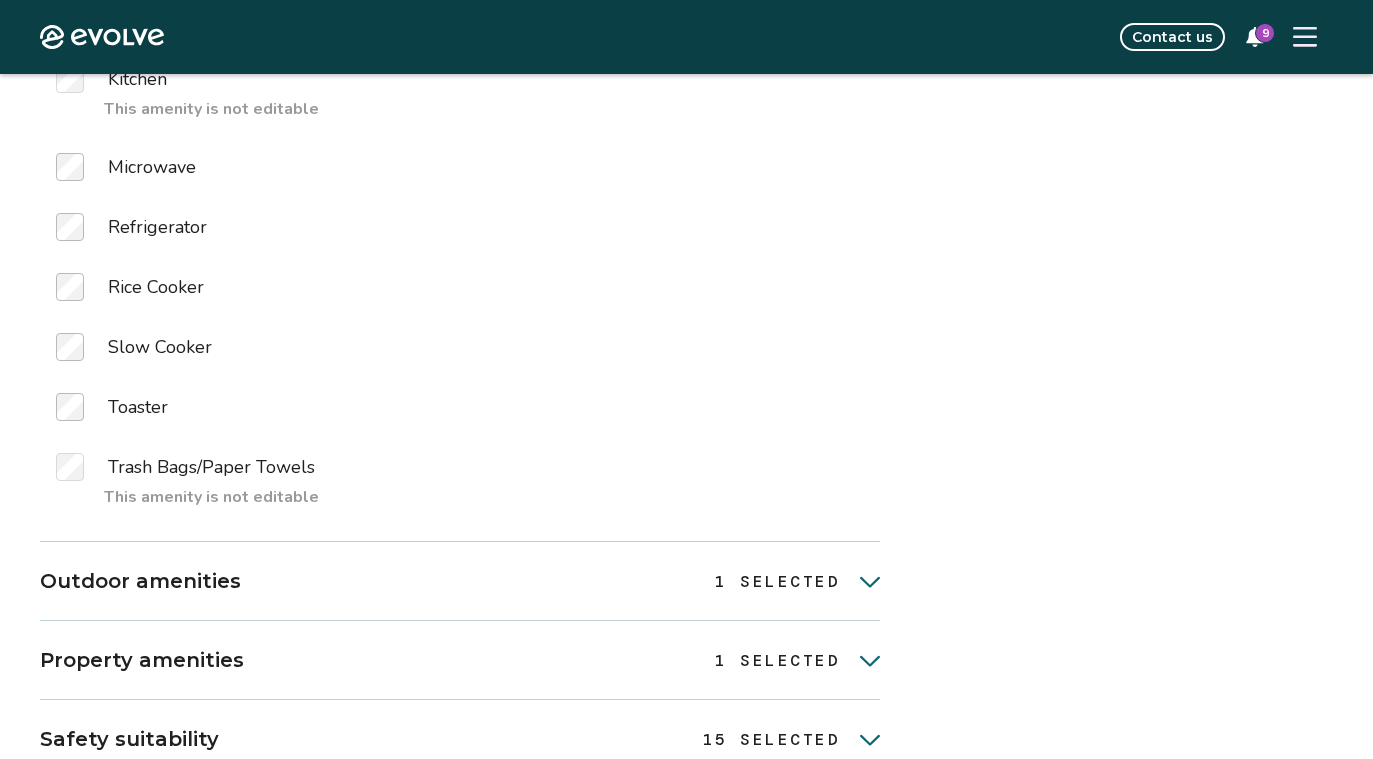 scroll, scrollTop: 1603, scrollLeft: 0, axis: vertical 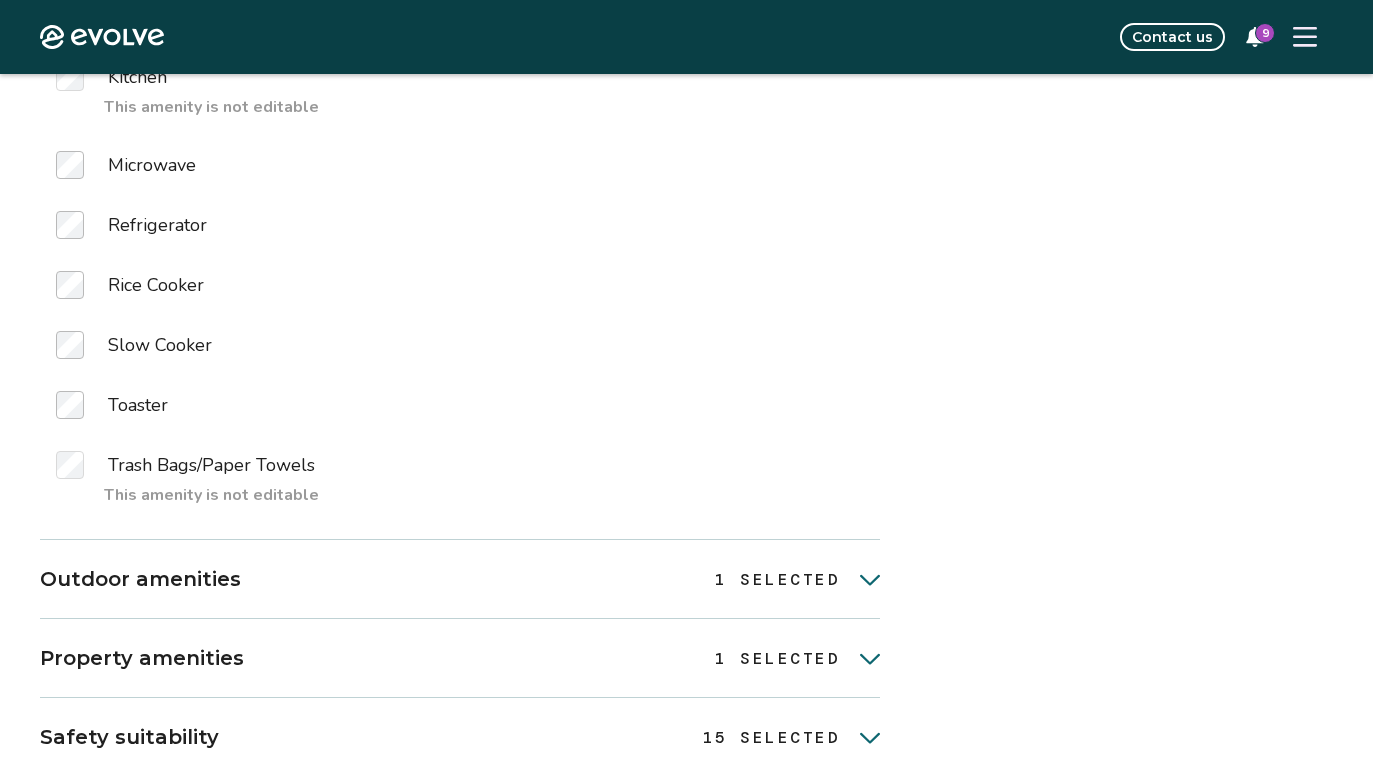 click on "1 SELECTED" at bounding box center (797, 578) 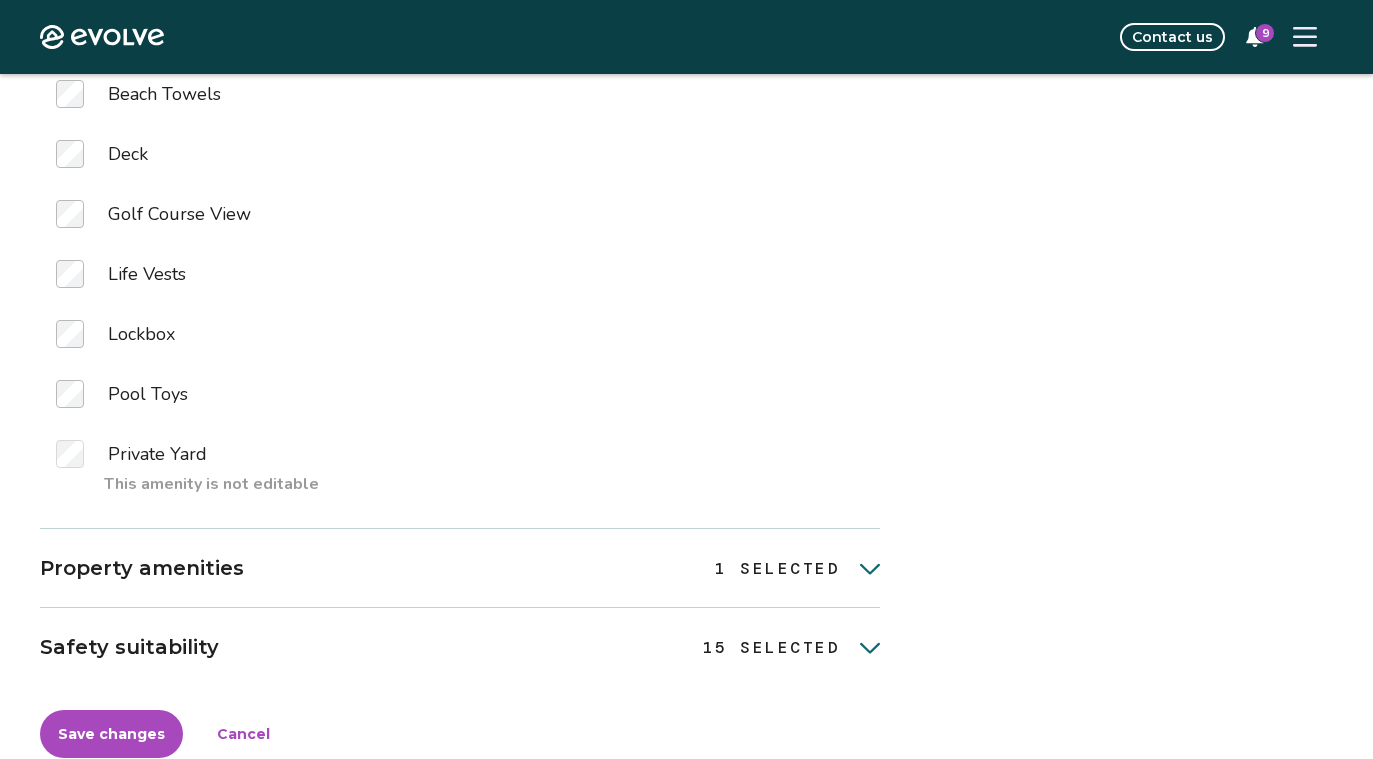 scroll, scrollTop: 2250, scrollLeft: 0, axis: vertical 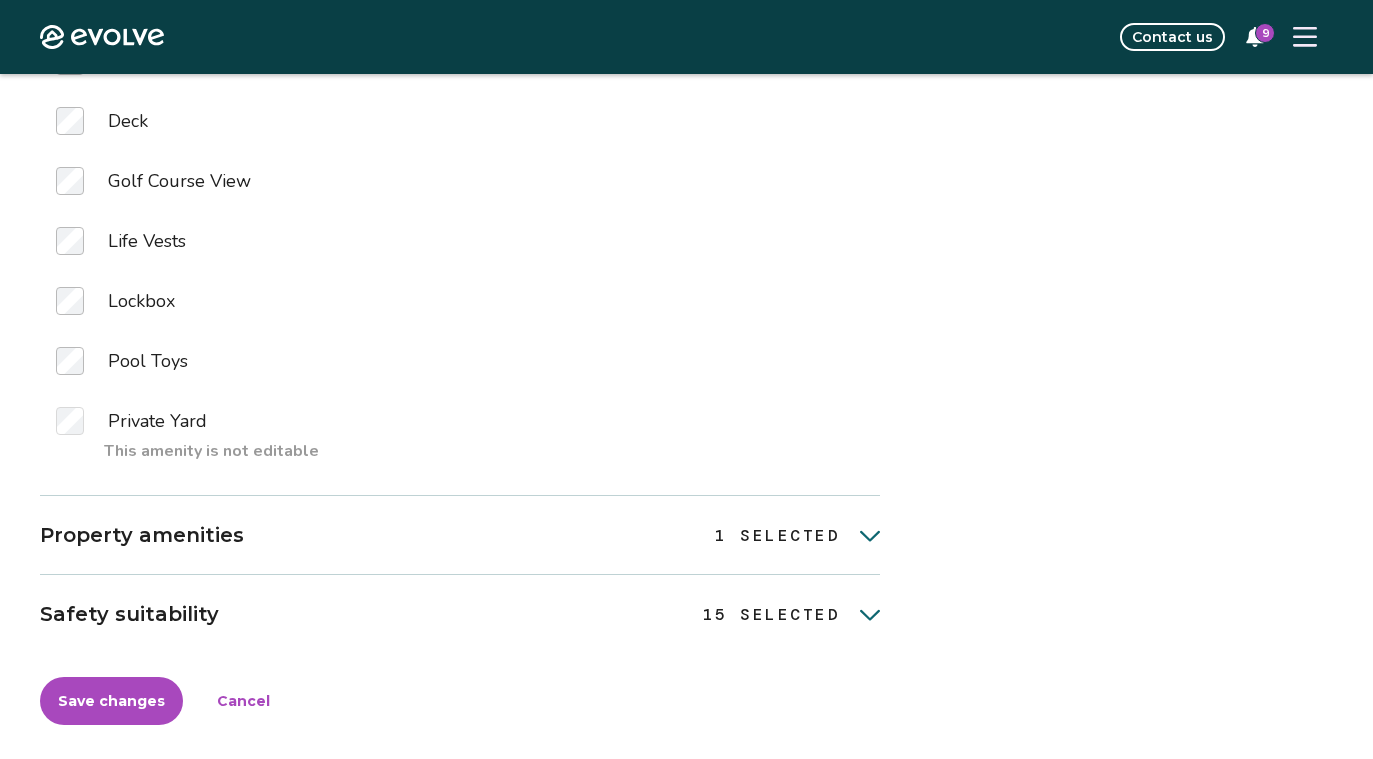 click on "Save changes Cancel Popular amenity Community amenities 0 selected 0 SELECTED Coin Laundry Concierge Elevator Inside amenities 25 selected 25 SELECTED Kitchen equipment 11 selected 11 SELECTED Blender This amenity is not editable Coffee Maker Cooking Basics This amenity is not editable Crock Pot Dining Table Dishware and Flatware Dishwasher Hot Plate Kitchen This amenity is not editable Microwave Refrigerator Rice Cooker Slow Cooker Toaster Trash Bags/Paper Towels This amenity is not editable Outdoor amenities 1 selected 1 SELECTED Beach Chairs Beach Towels Deck Golf Course View Life Vests Lockbox Pool Toys Private Yard This amenity is not editable Property amenities 1 selected 1 SELECTED Safety suitability 15 selected 15 SELECTED Save changes Cancel Updating your amenities Please allow up to 72 hours for the changes to reflect on distribution channels. If you would like to update any amenities that are disabled for editing, please submit a request. Submit a request" at bounding box center [686, -566] 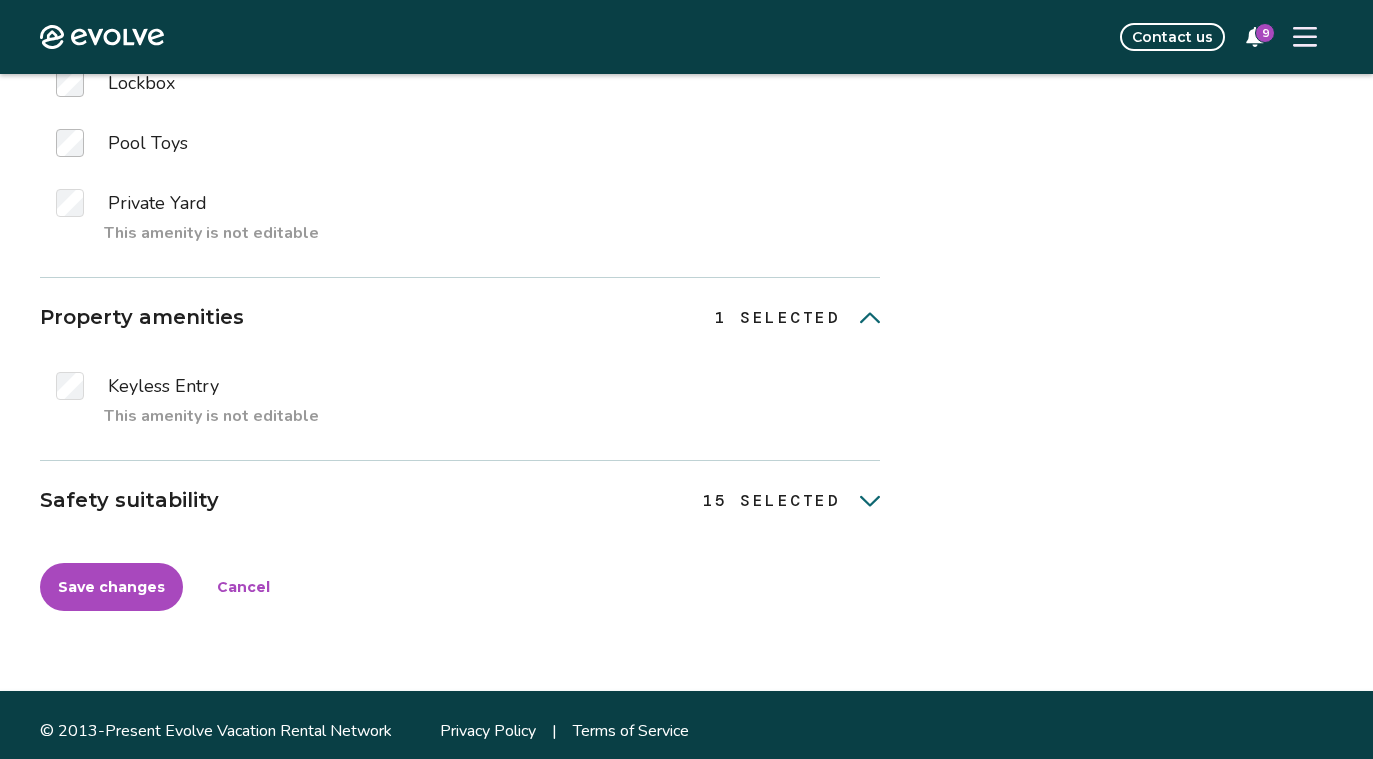 scroll, scrollTop: 2480, scrollLeft: 0, axis: vertical 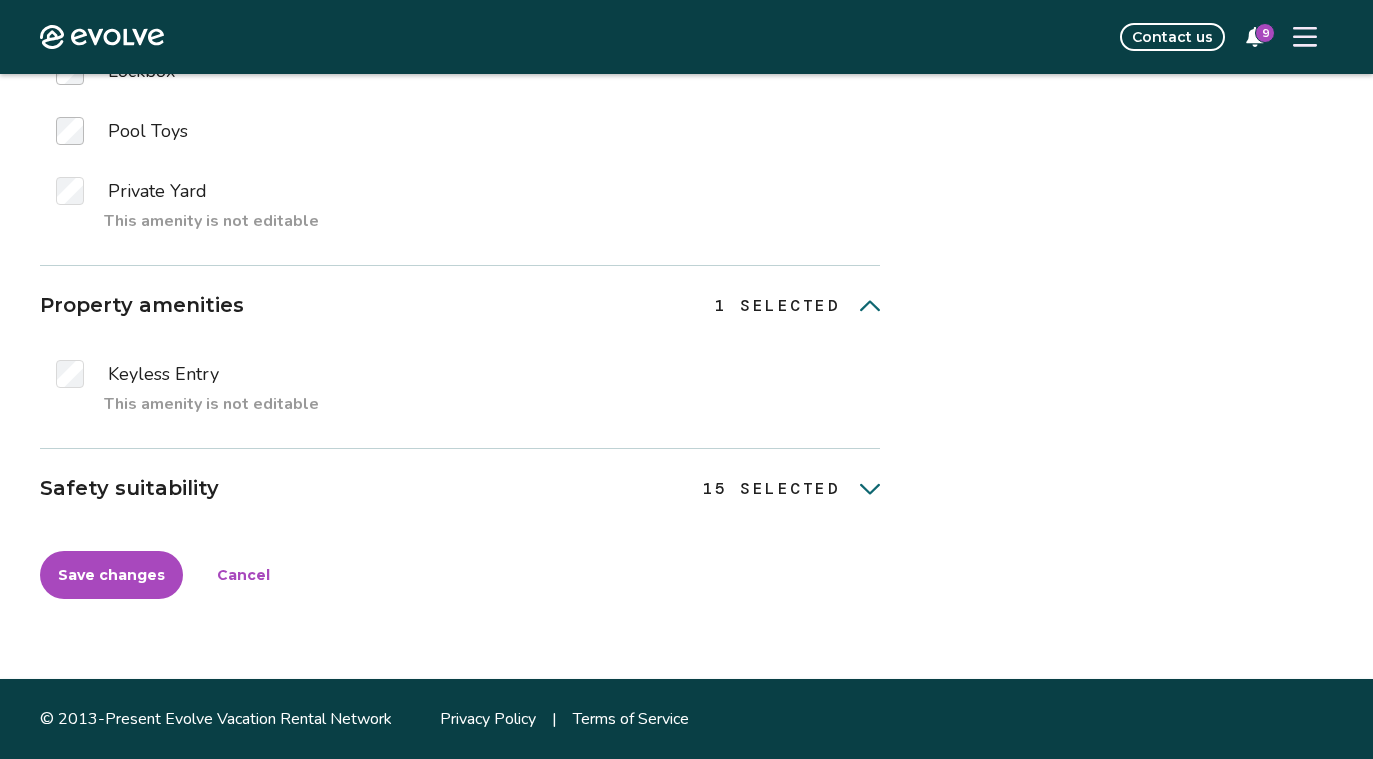click 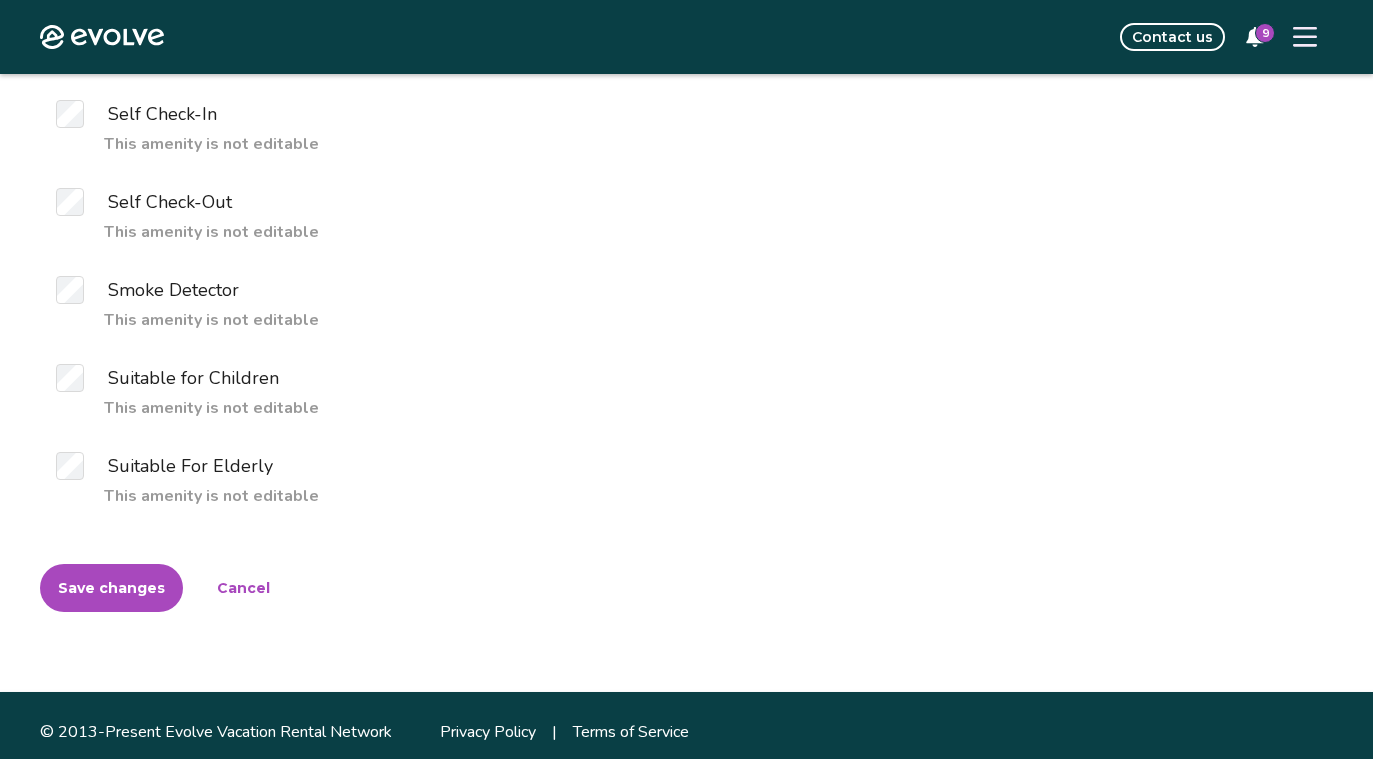 scroll, scrollTop: 3743, scrollLeft: 0, axis: vertical 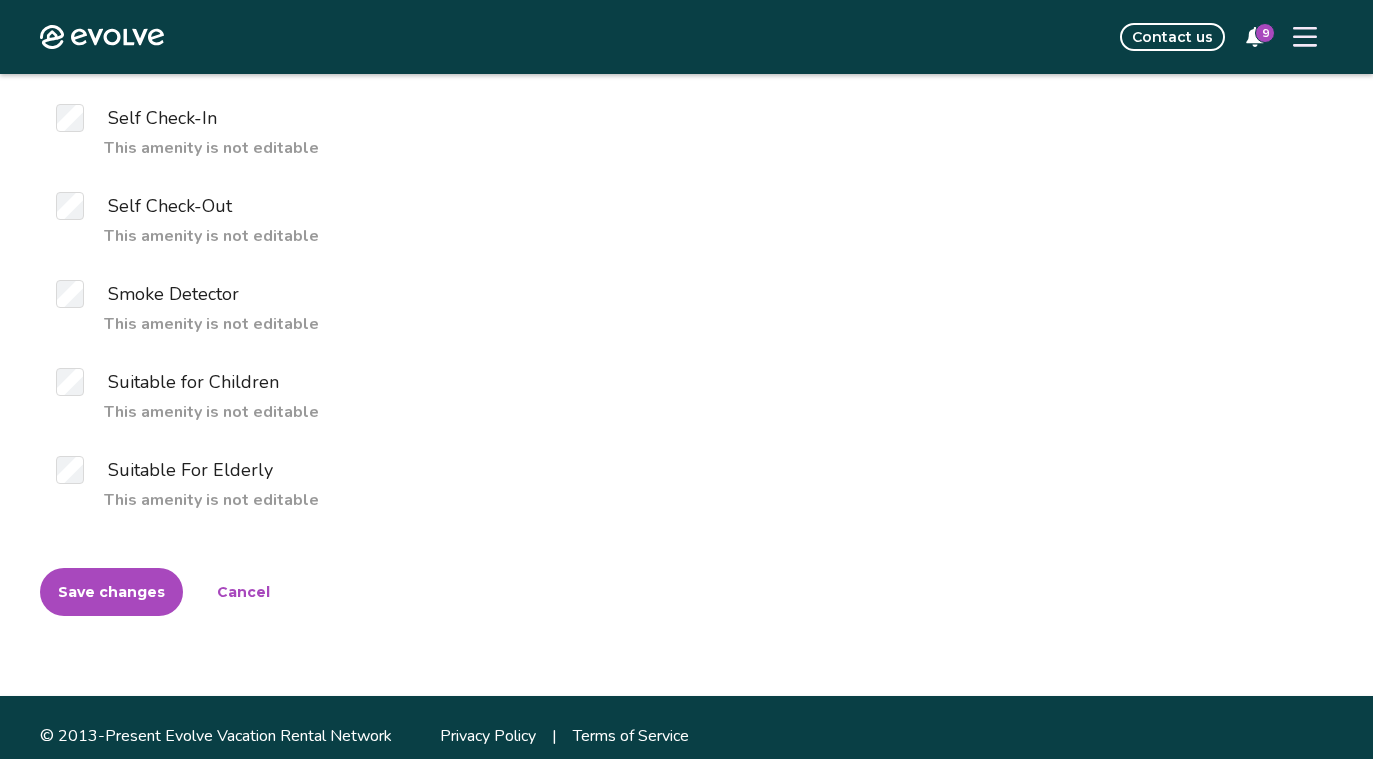 click on "Save changes" at bounding box center [111, 592] 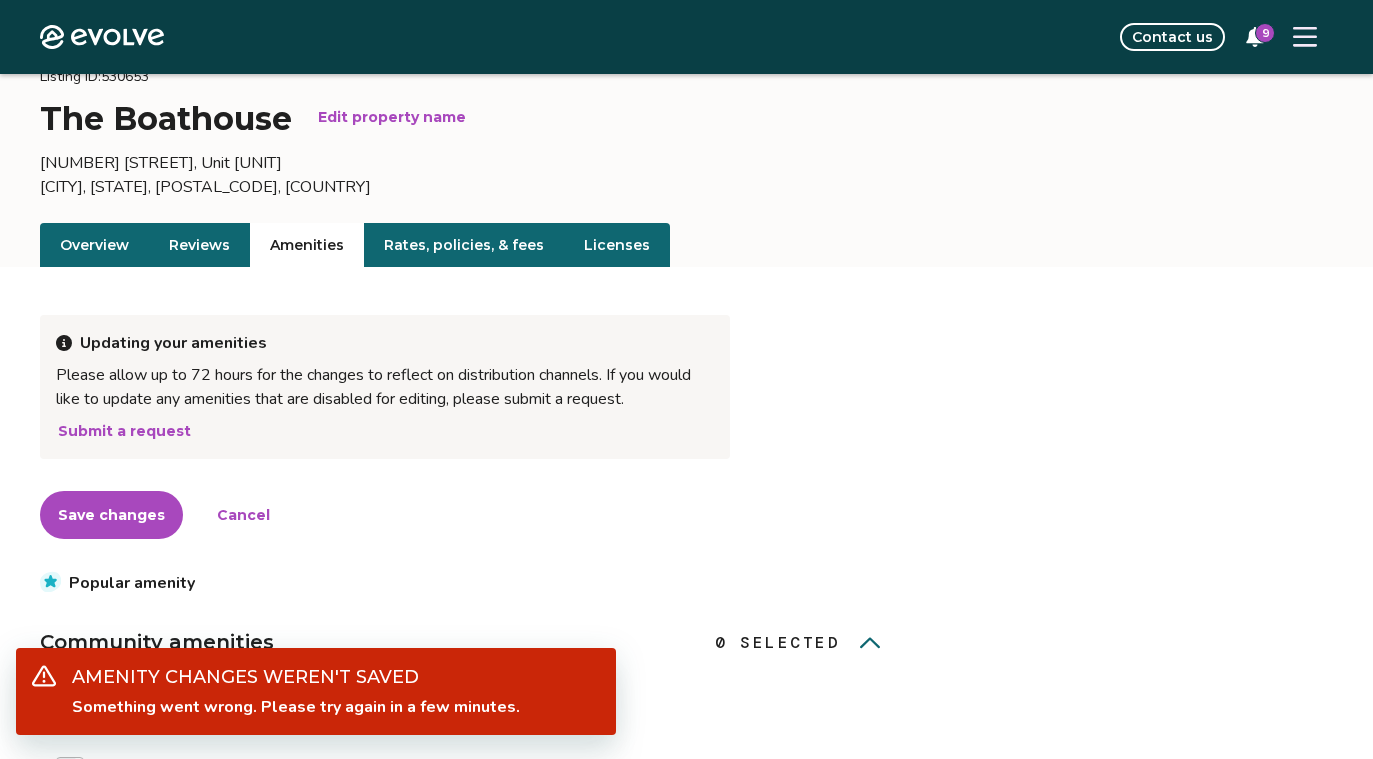 scroll, scrollTop: 0, scrollLeft: 0, axis: both 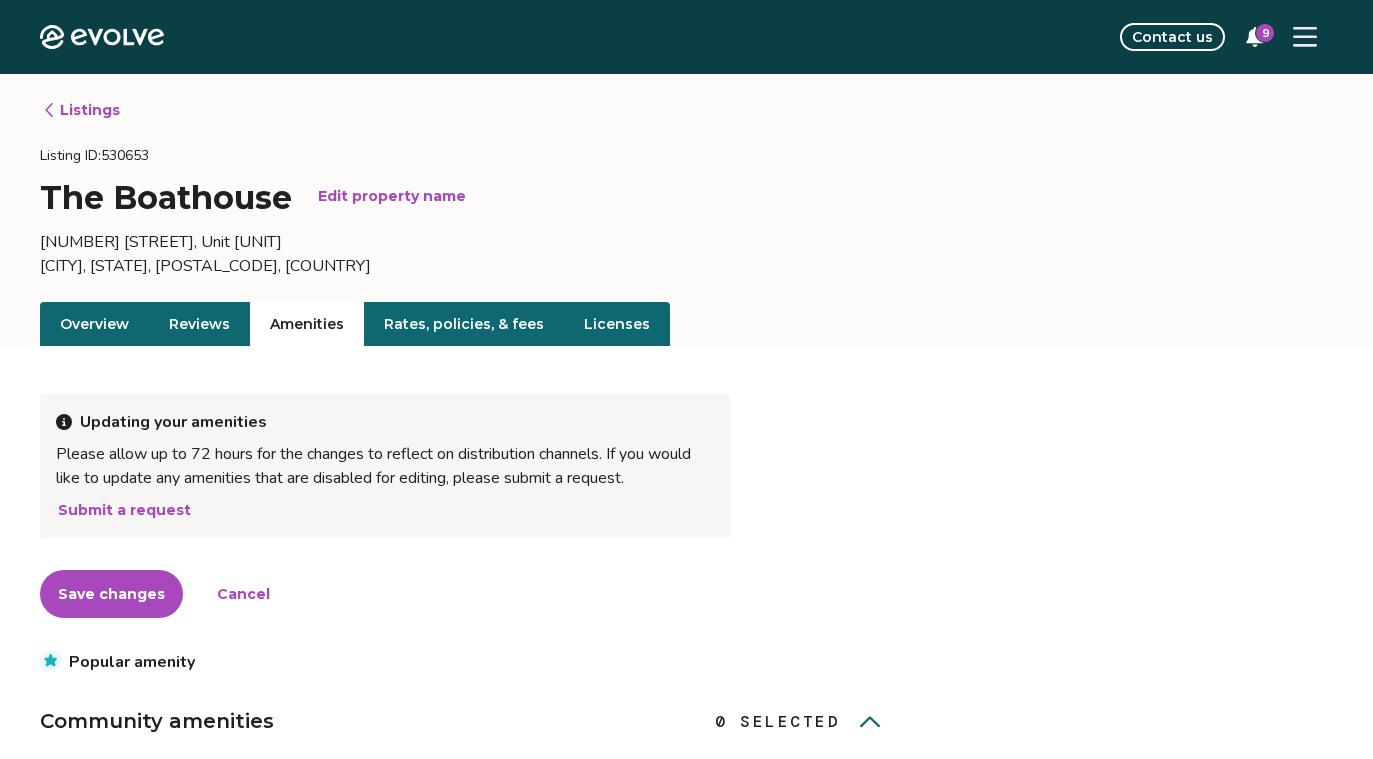 click on "Licenses" at bounding box center (617, 324) 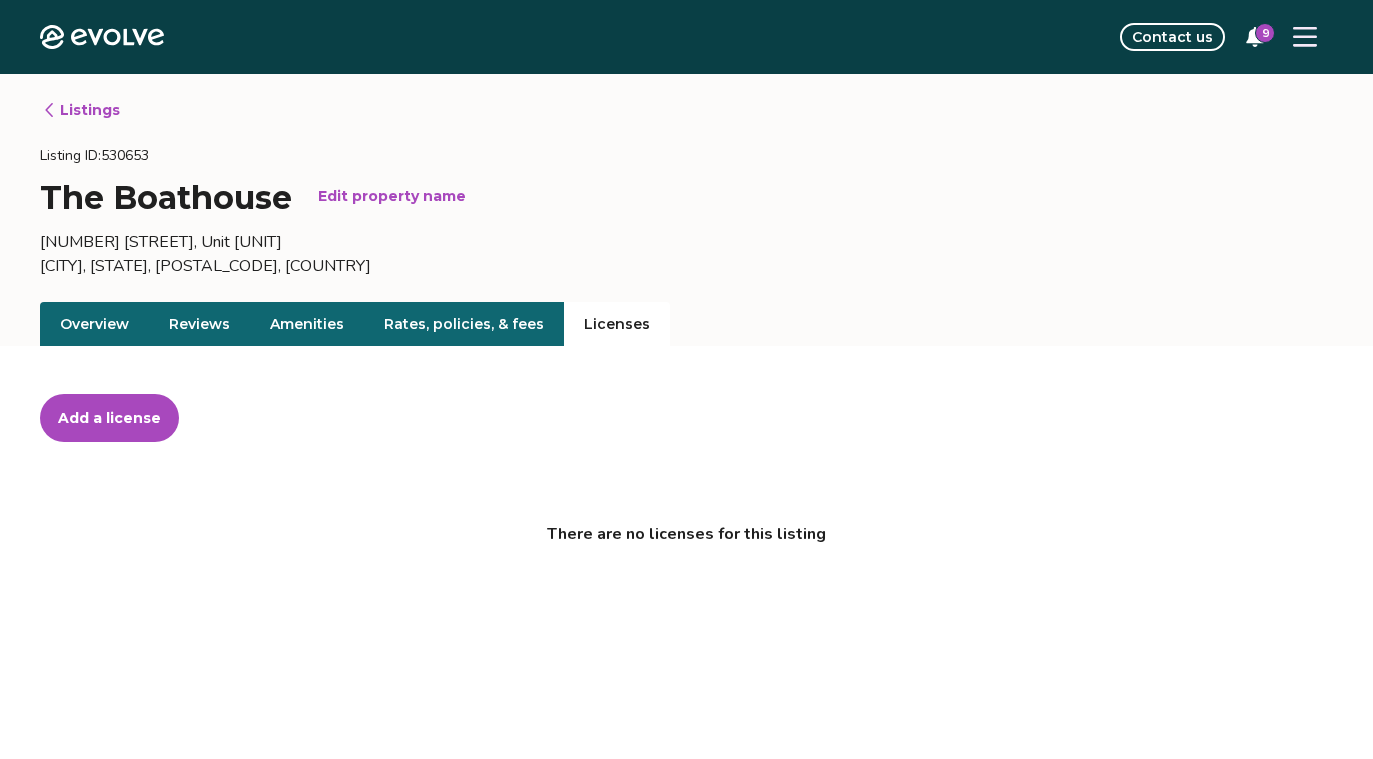 click on "Rates, policies, & fees" at bounding box center (464, 324) 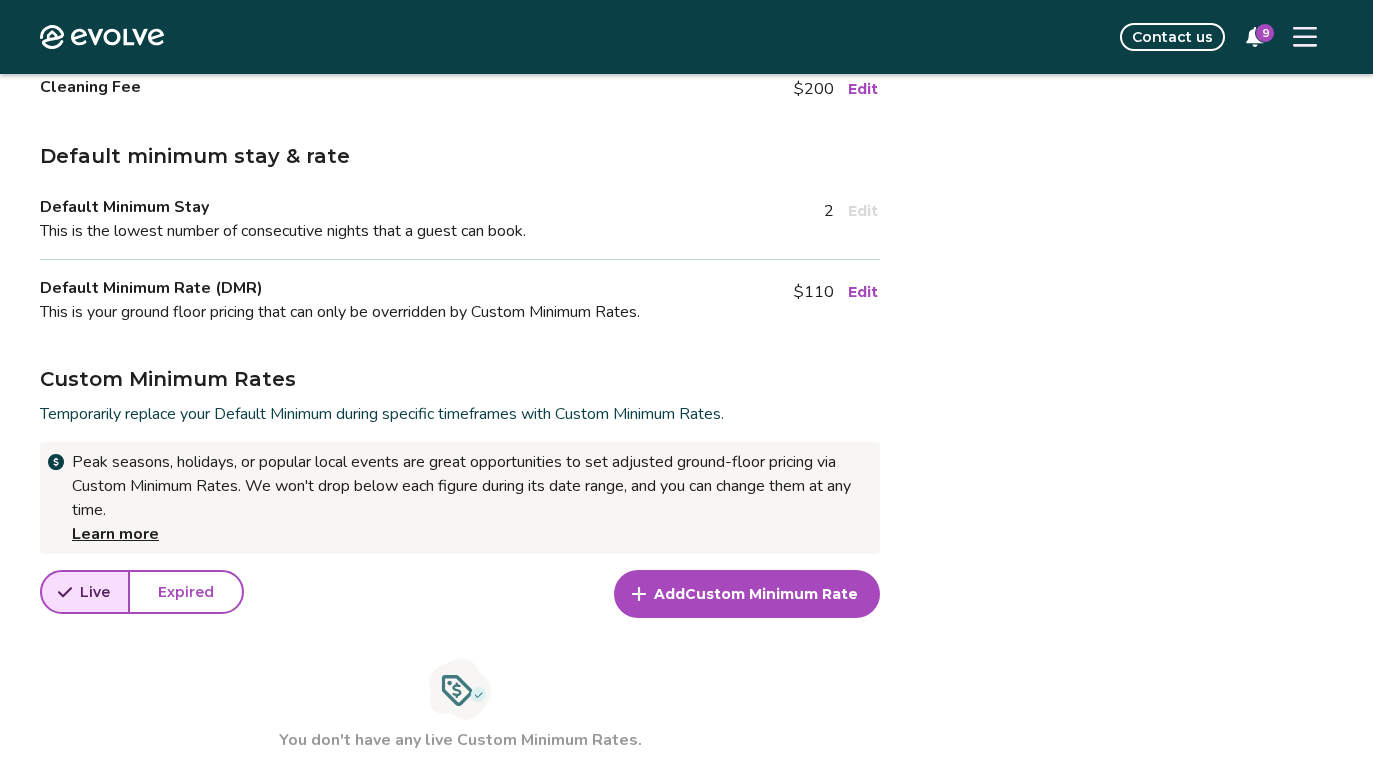 scroll, scrollTop: 378, scrollLeft: 0, axis: vertical 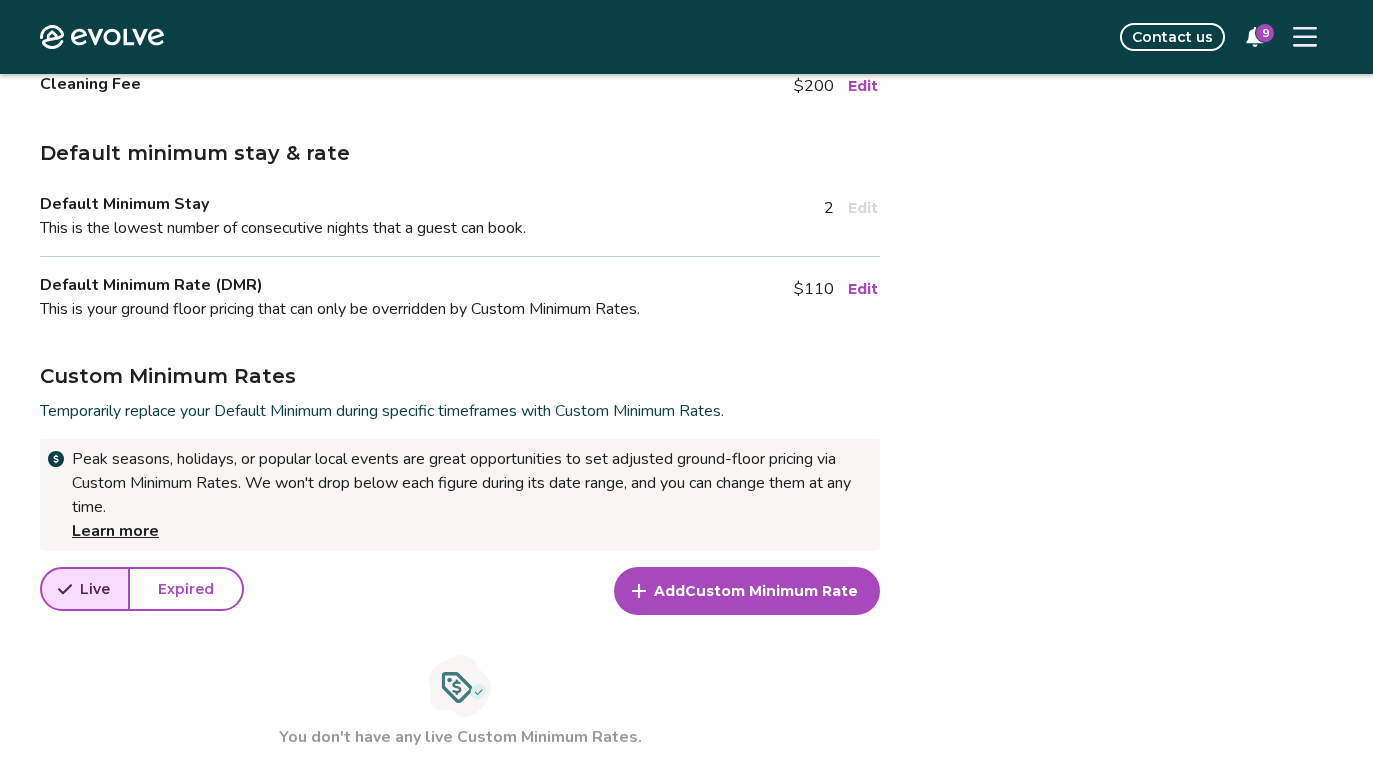 click on "Live Expired Add  Custom Minimum Rate You don't have any live Custom Minimum Rates." at bounding box center (460, 670) 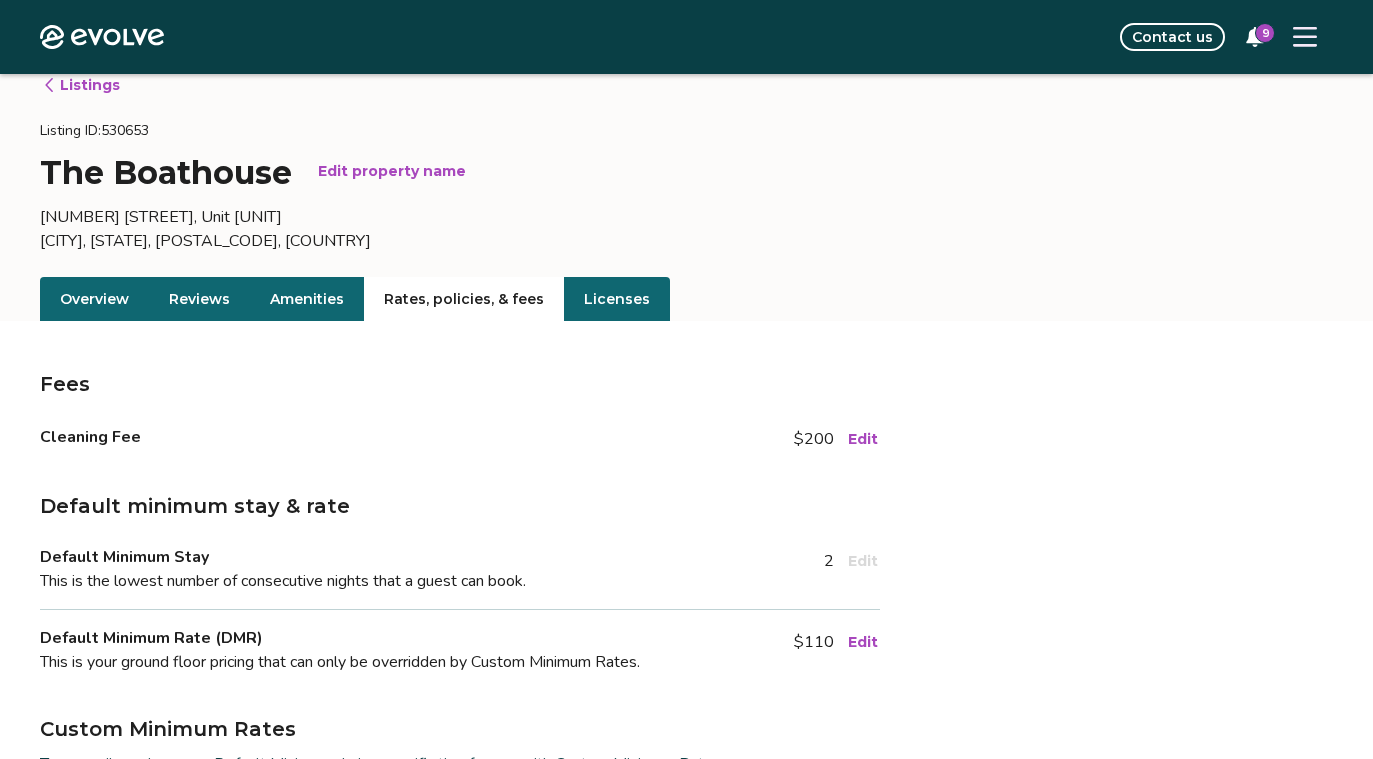 scroll, scrollTop: 0, scrollLeft: 0, axis: both 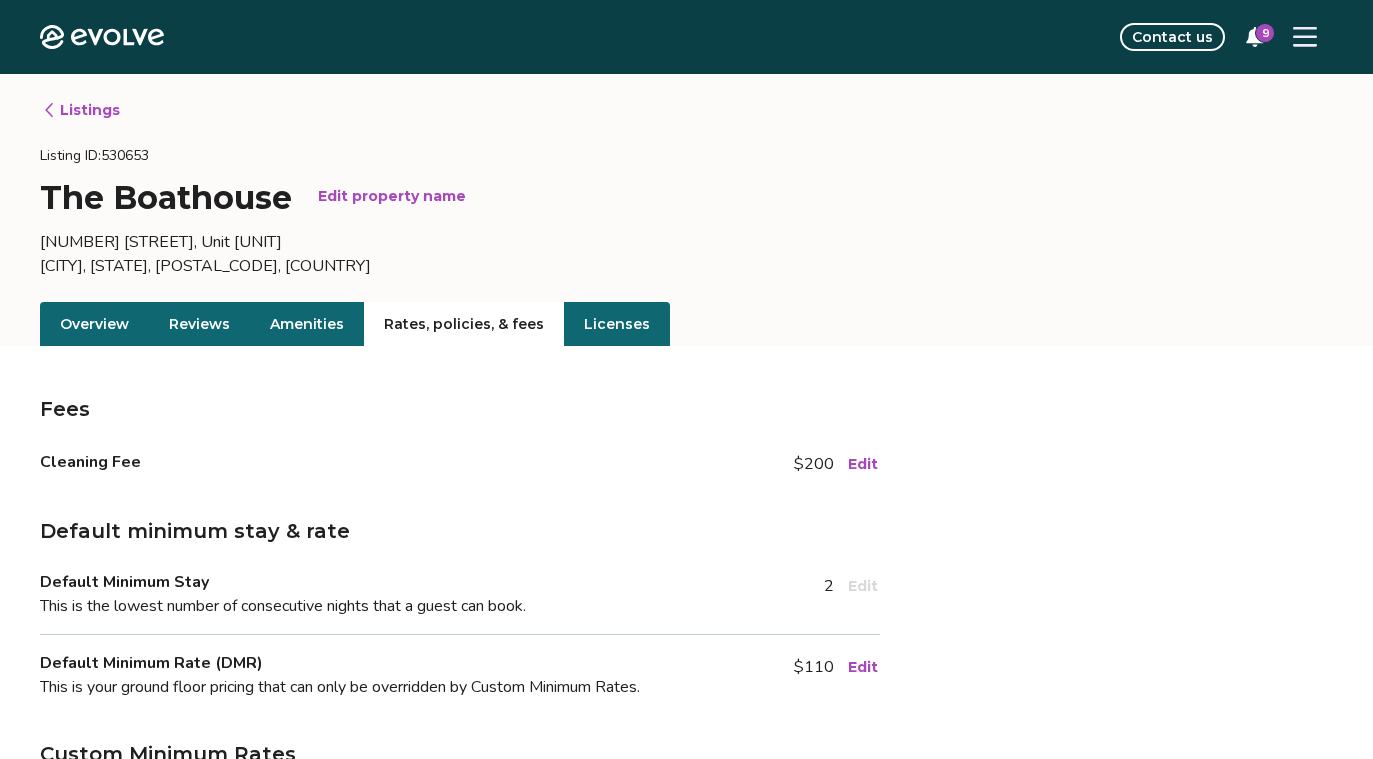 click 